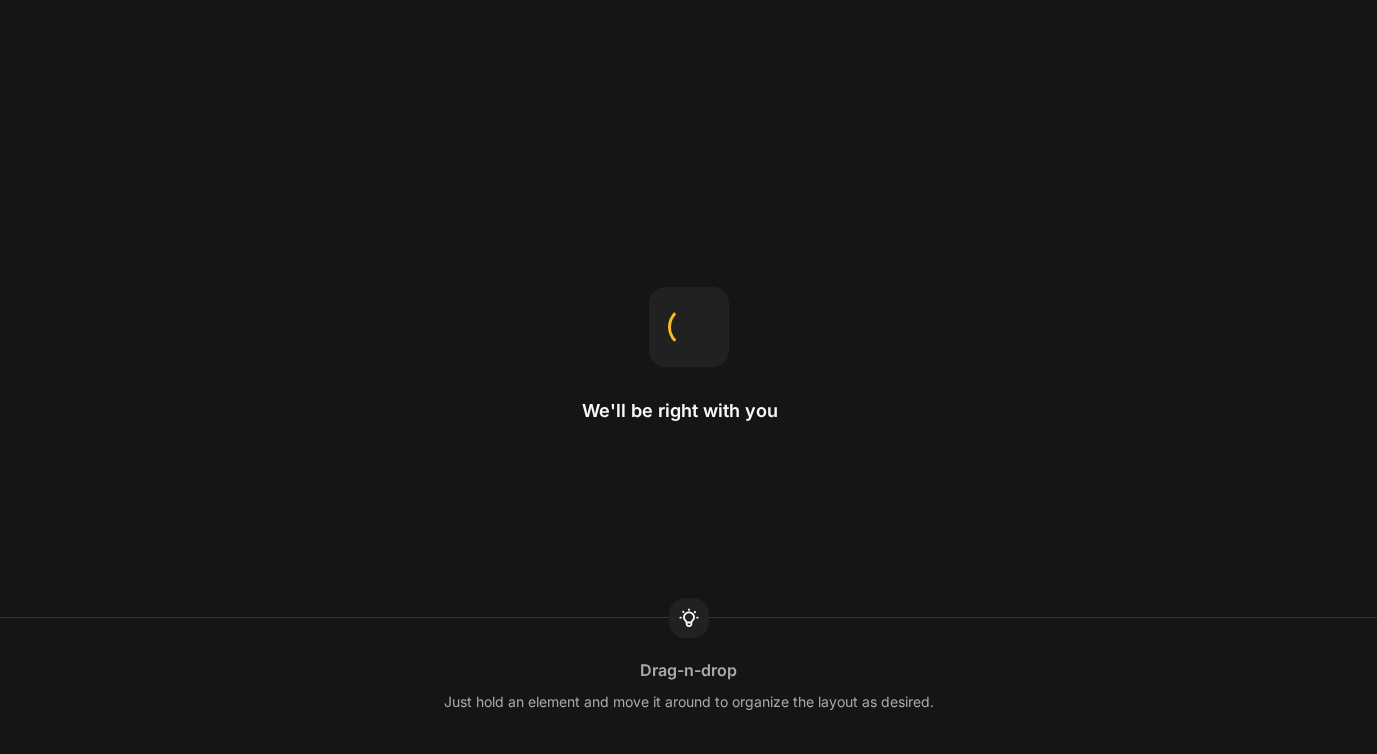 scroll, scrollTop: 0, scrollLeft: 0, axis: both 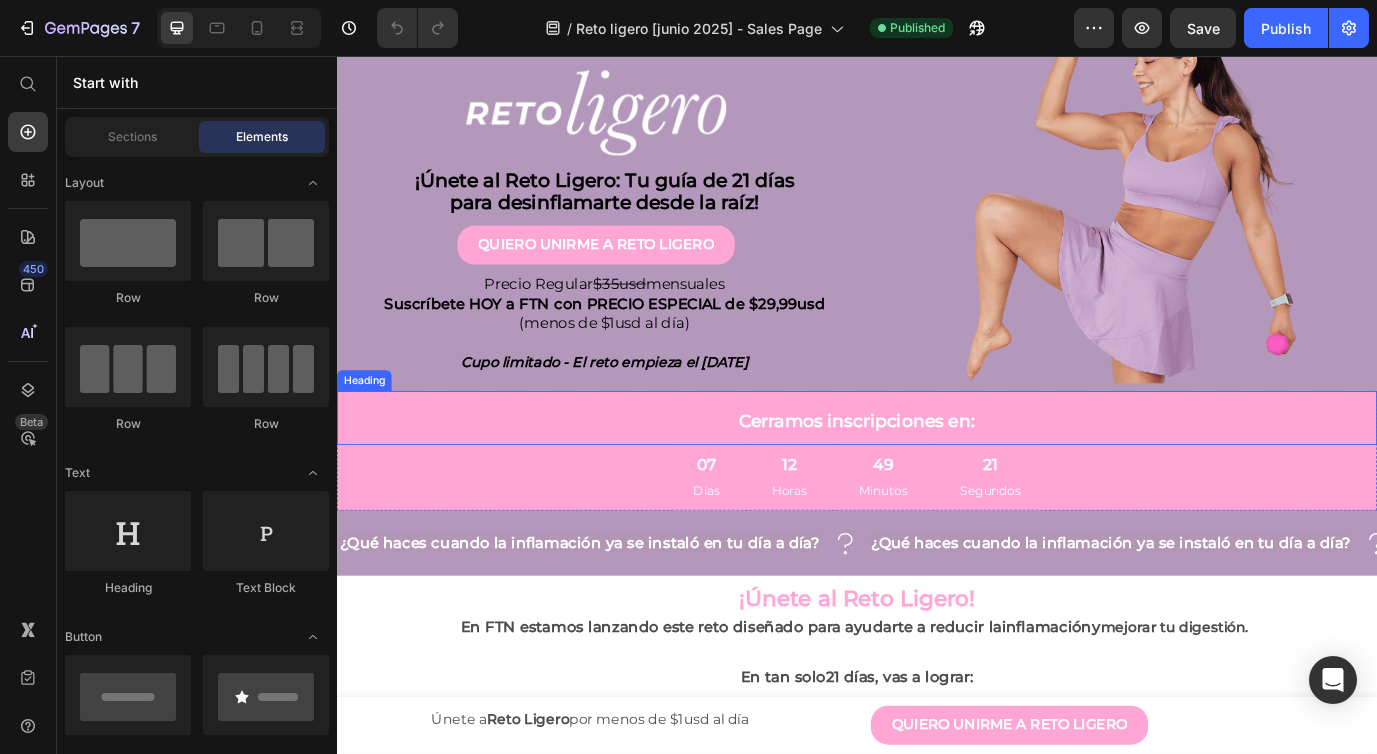 click on "Cerramos inscripciones en:" at bounding box center [937, 474] 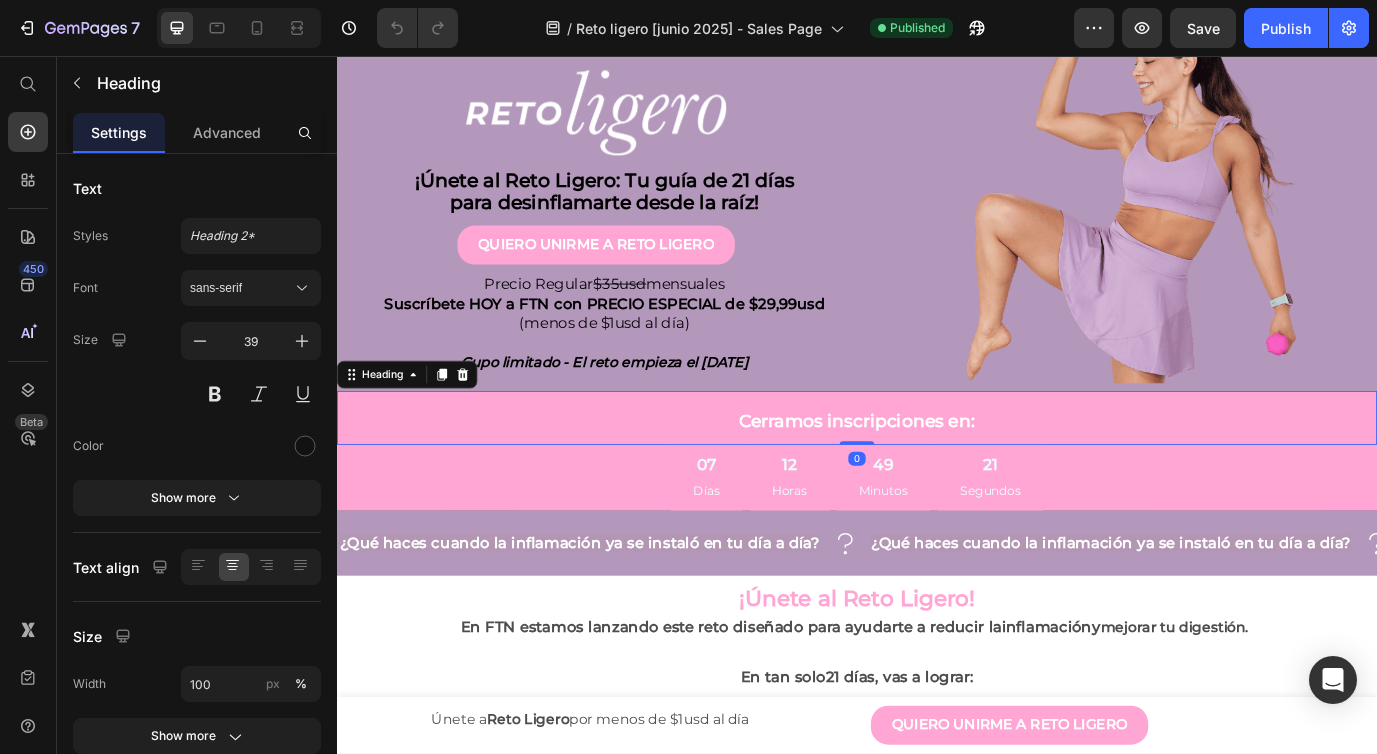 scroll, scrollTop: 192, scrollLeft: 0, axis: vertical 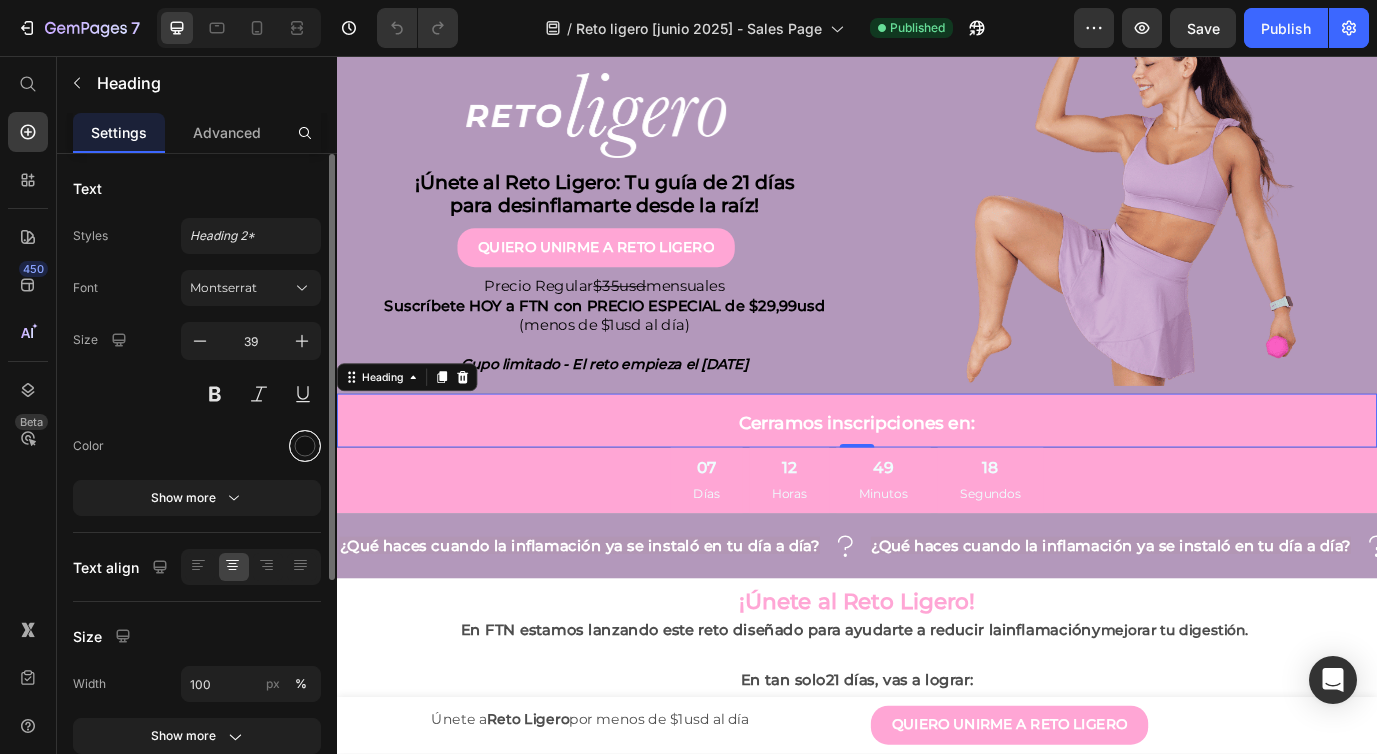 click at bounding box center (305, 446) 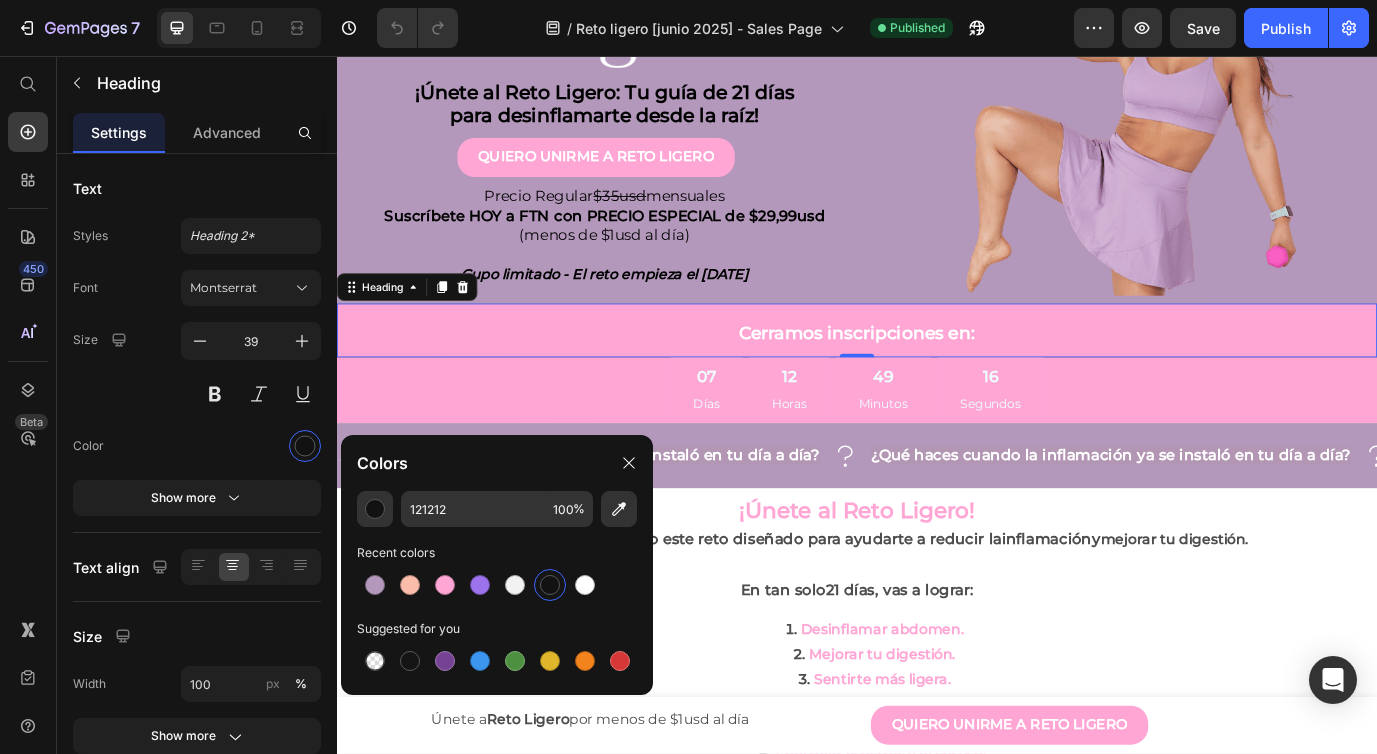 scroll, scrollTop: 302, scrollLeft: 0, axis: vertical 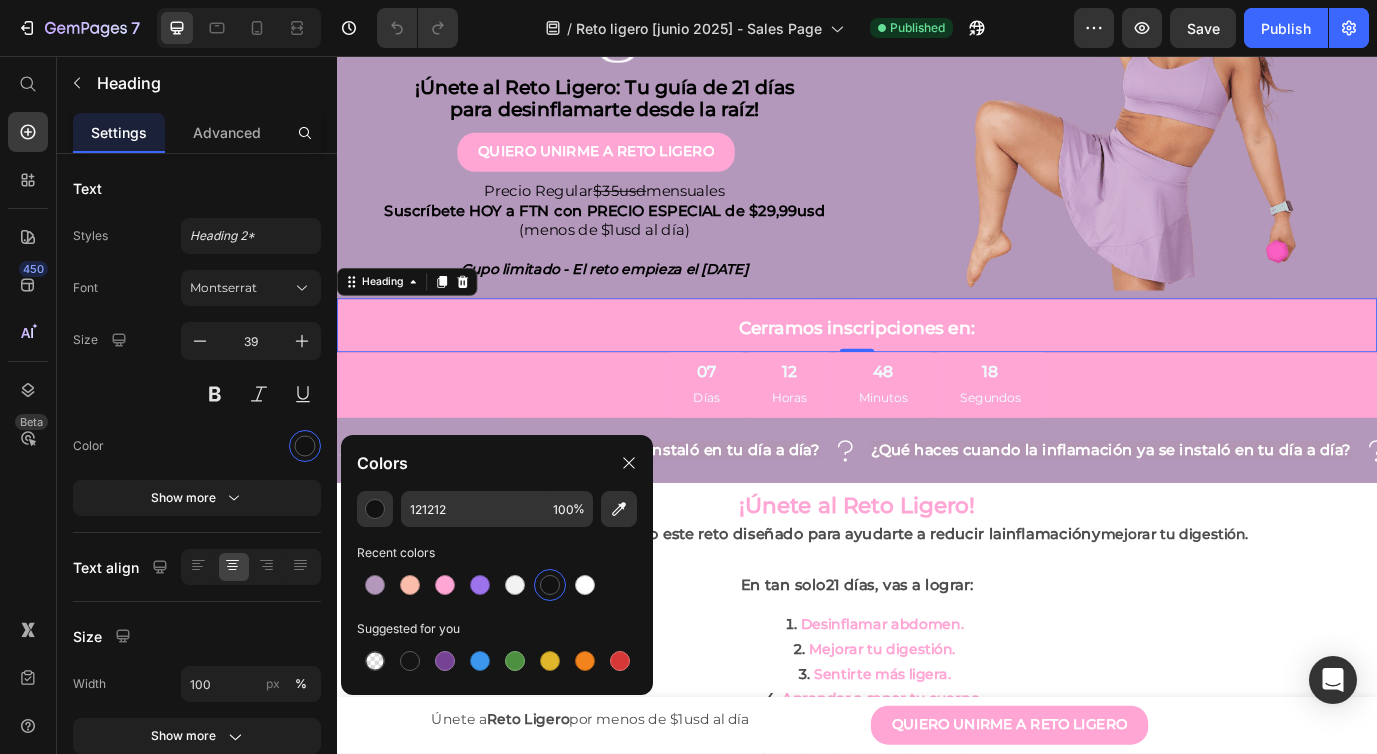 click on "Cerramos inscripciones en:" at bounding box center (937, 367) 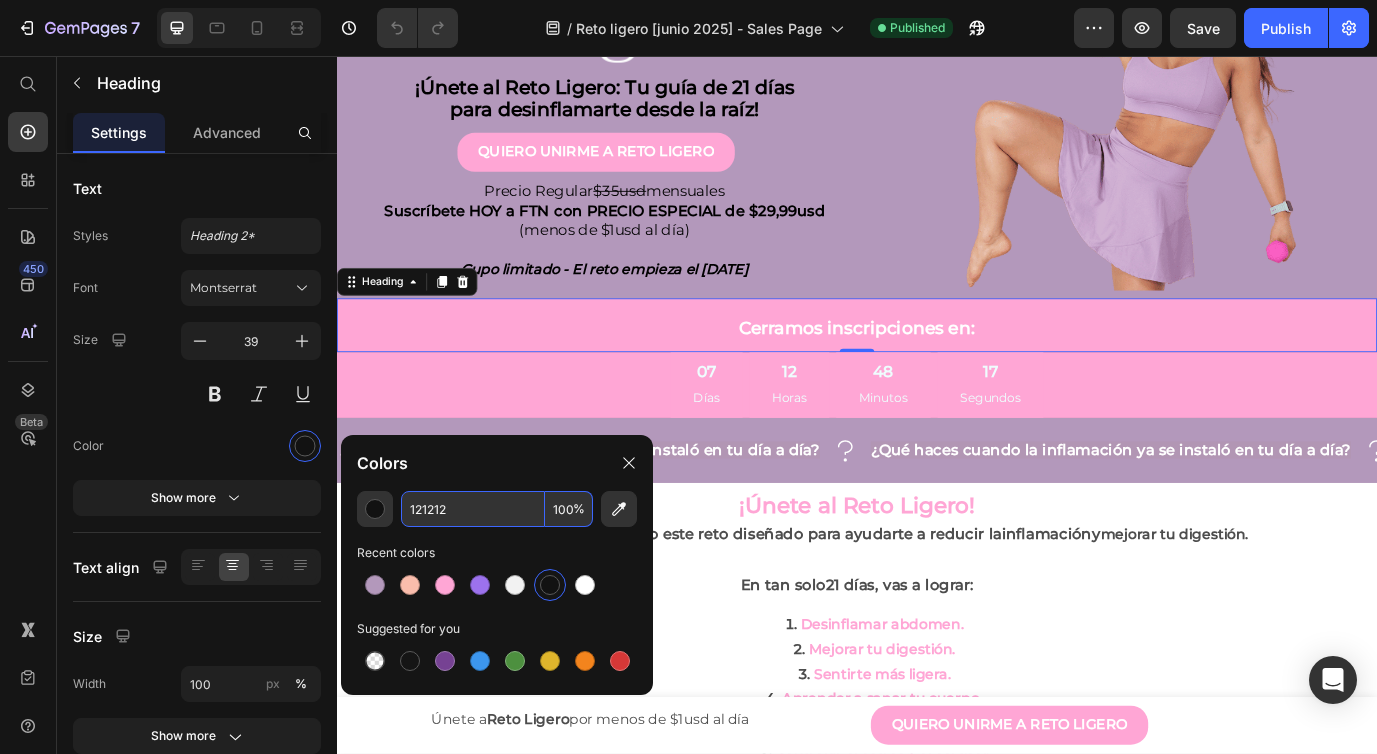 click on "121212" at bounding box center (473, 509) 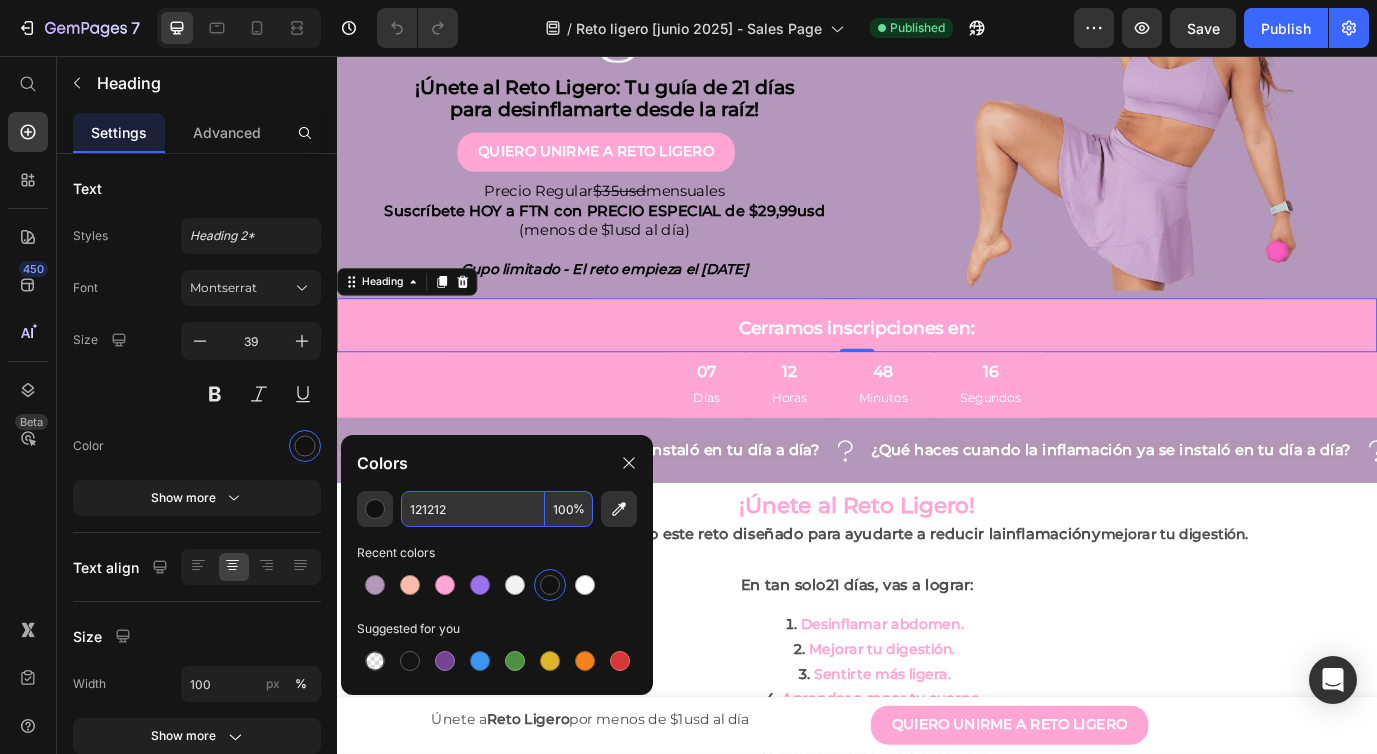 click on "121212" at bounding box center [473, 509] 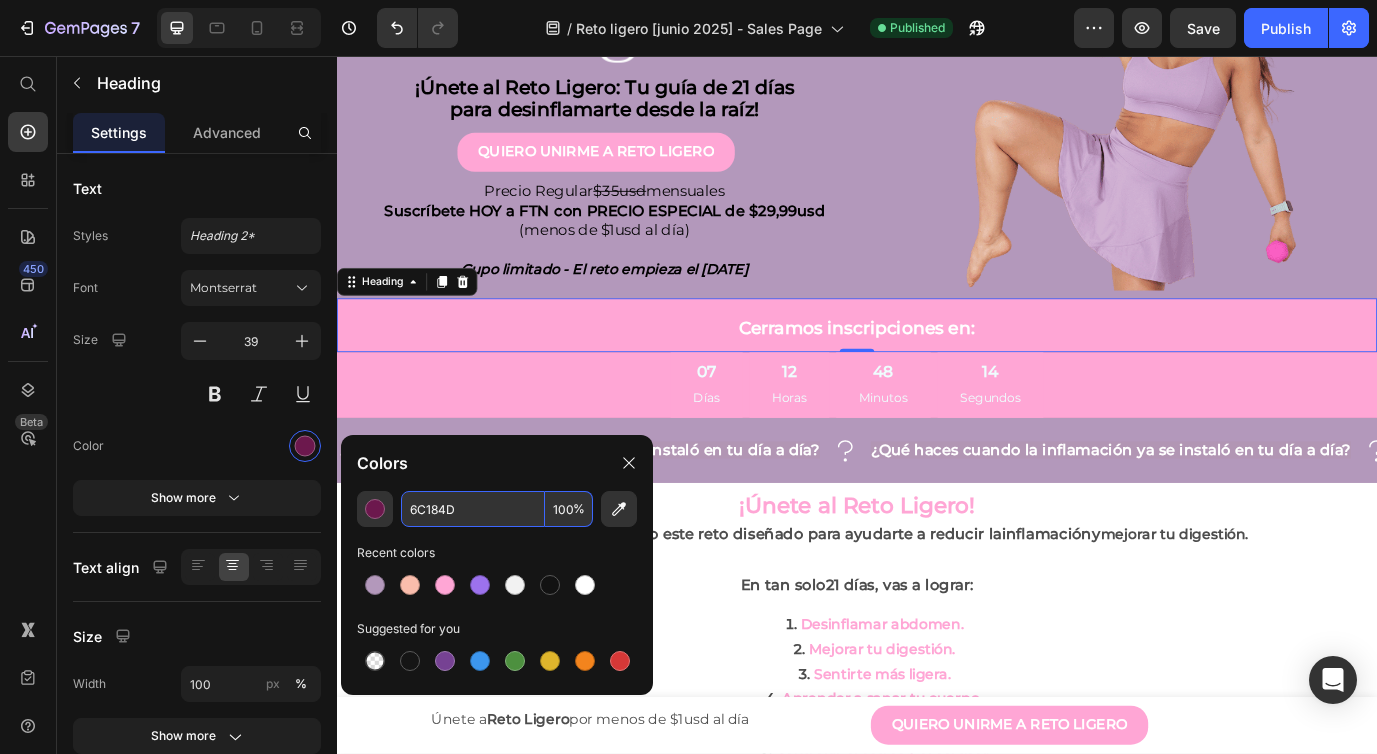 type on "121212" 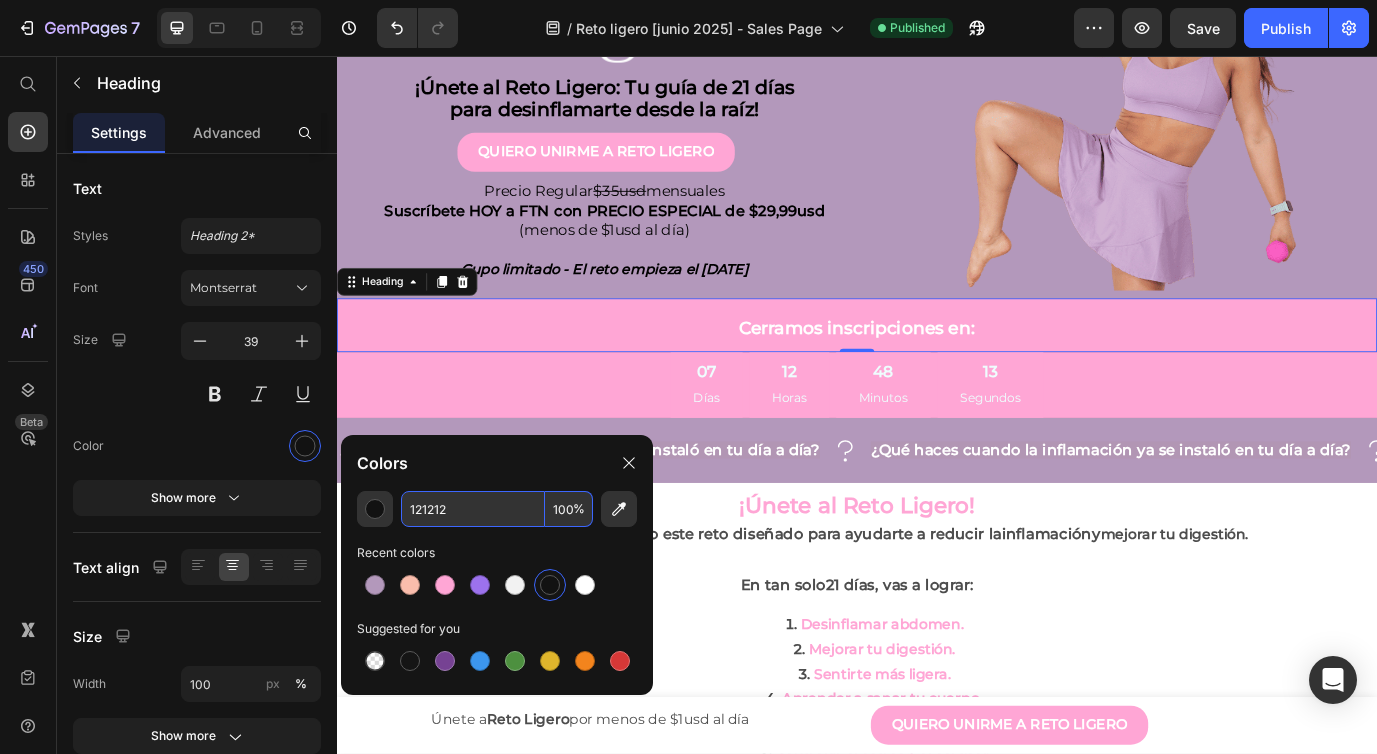 drag, startPoint x: 631, startPoint y: 458, endPoint x: 479, endPoint y: 446, distance: 152.47295 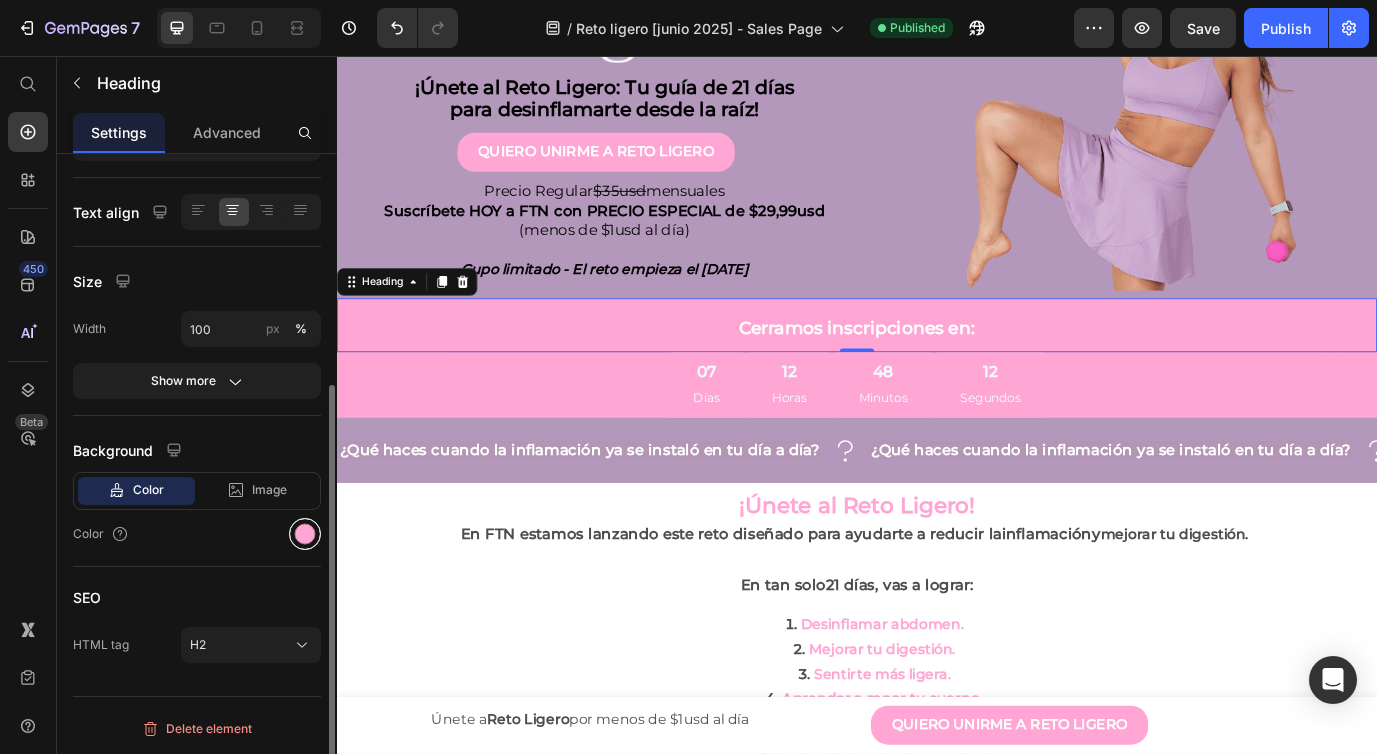 click at bounding box center (305, 534) 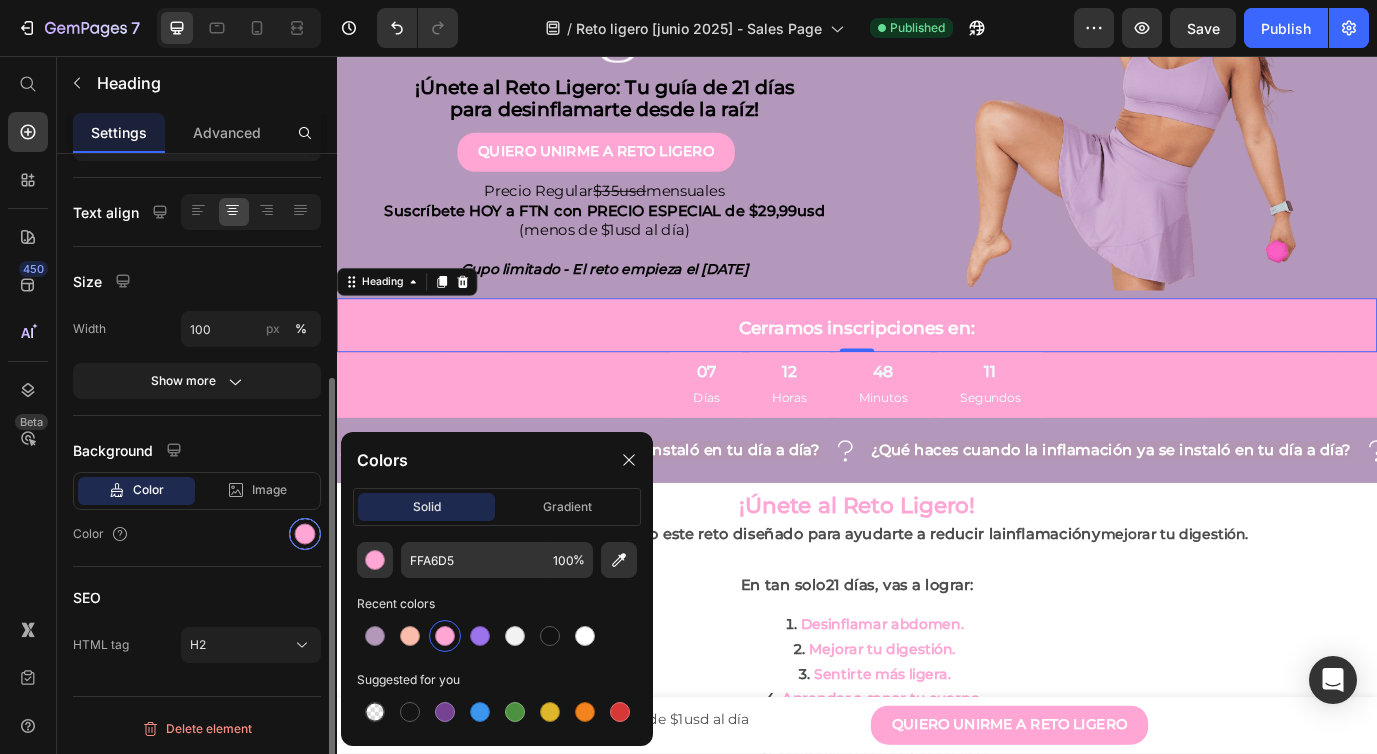 scroll, scrollTop: 351, scrollLeft: 0, axis: vertical 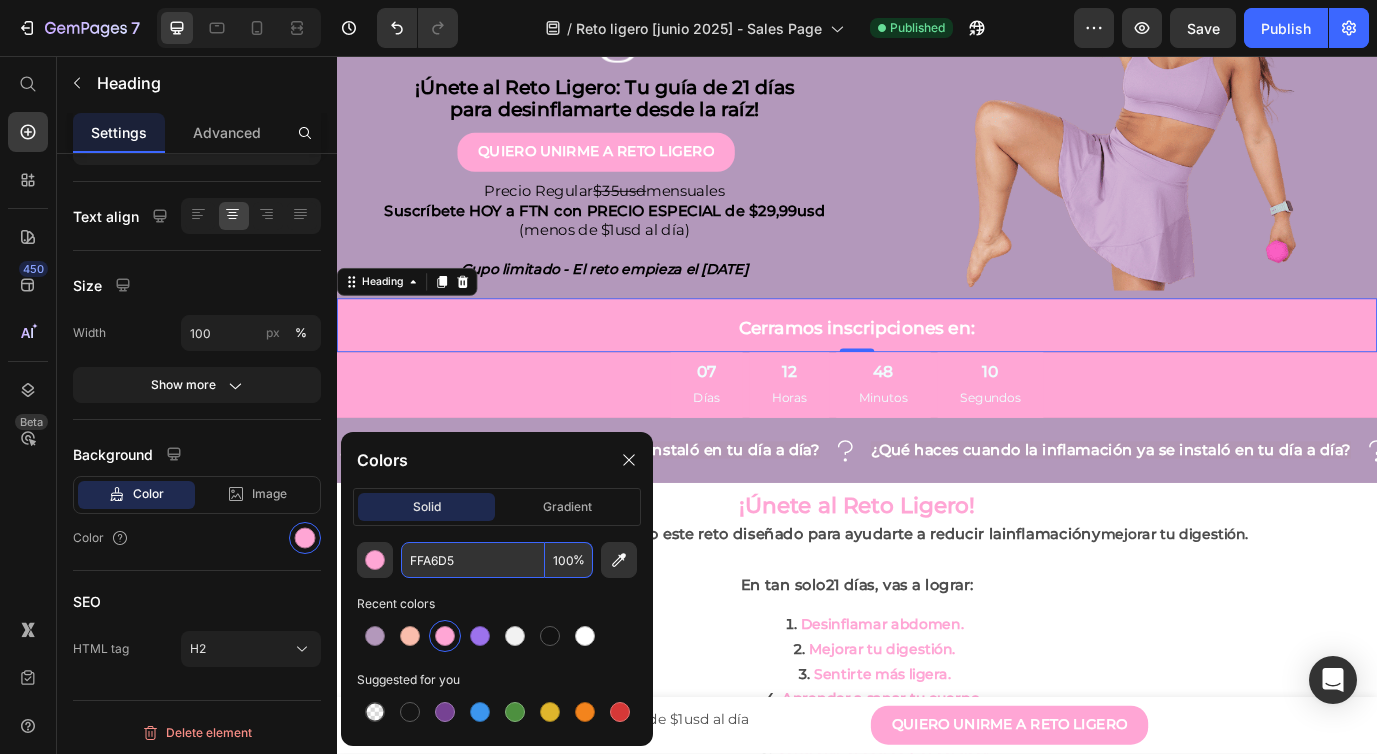 click on "FFA6D5" at bounding box center (473, 560) 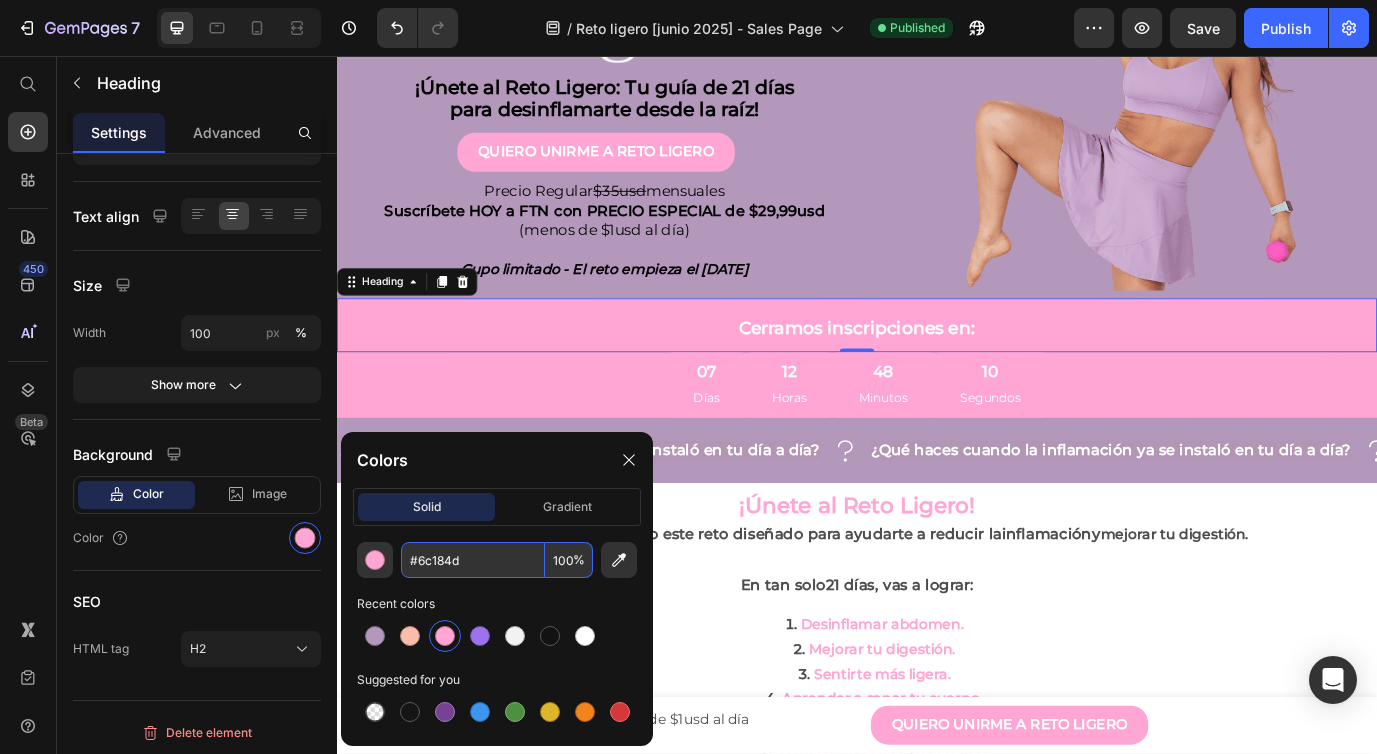 type on "6C184D" 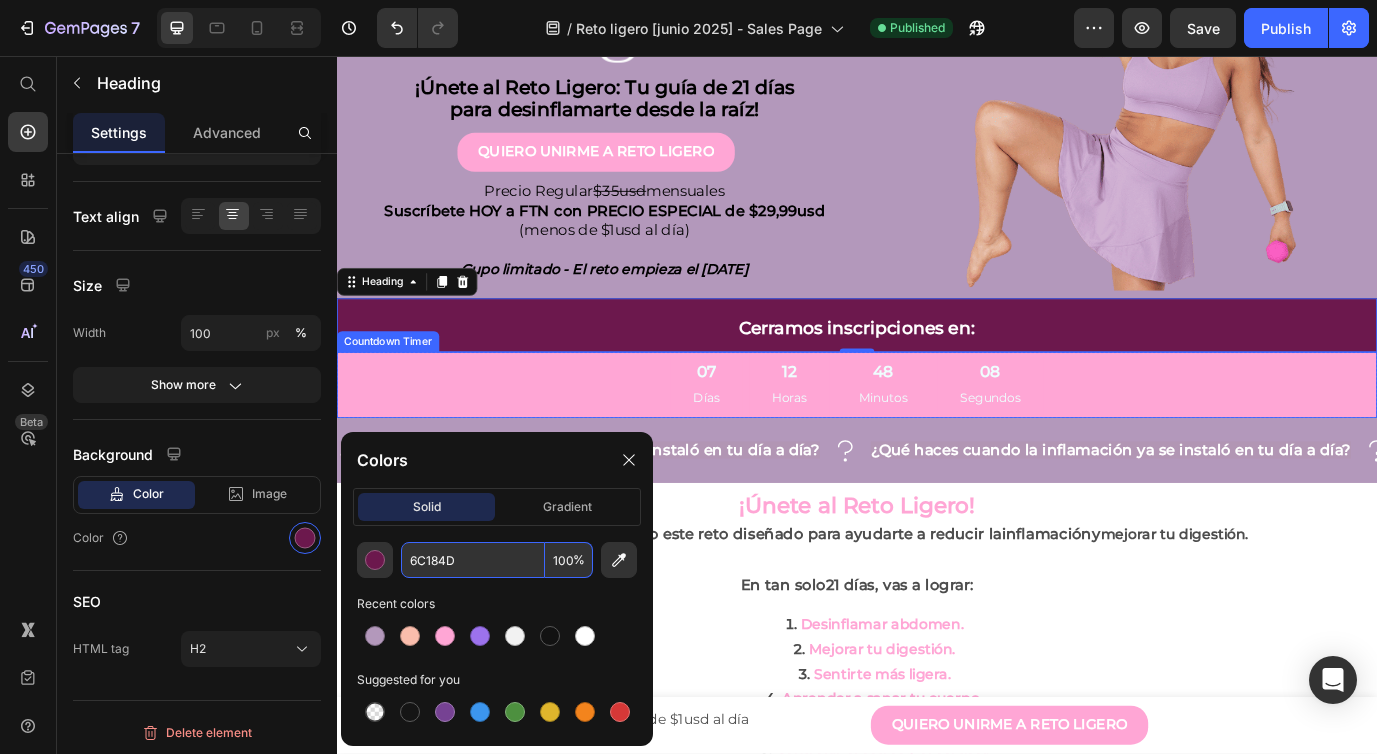 click on "[DAYS] [HOURS] [MINUTES] [SECONDS]" at bounding box center (937, 436) 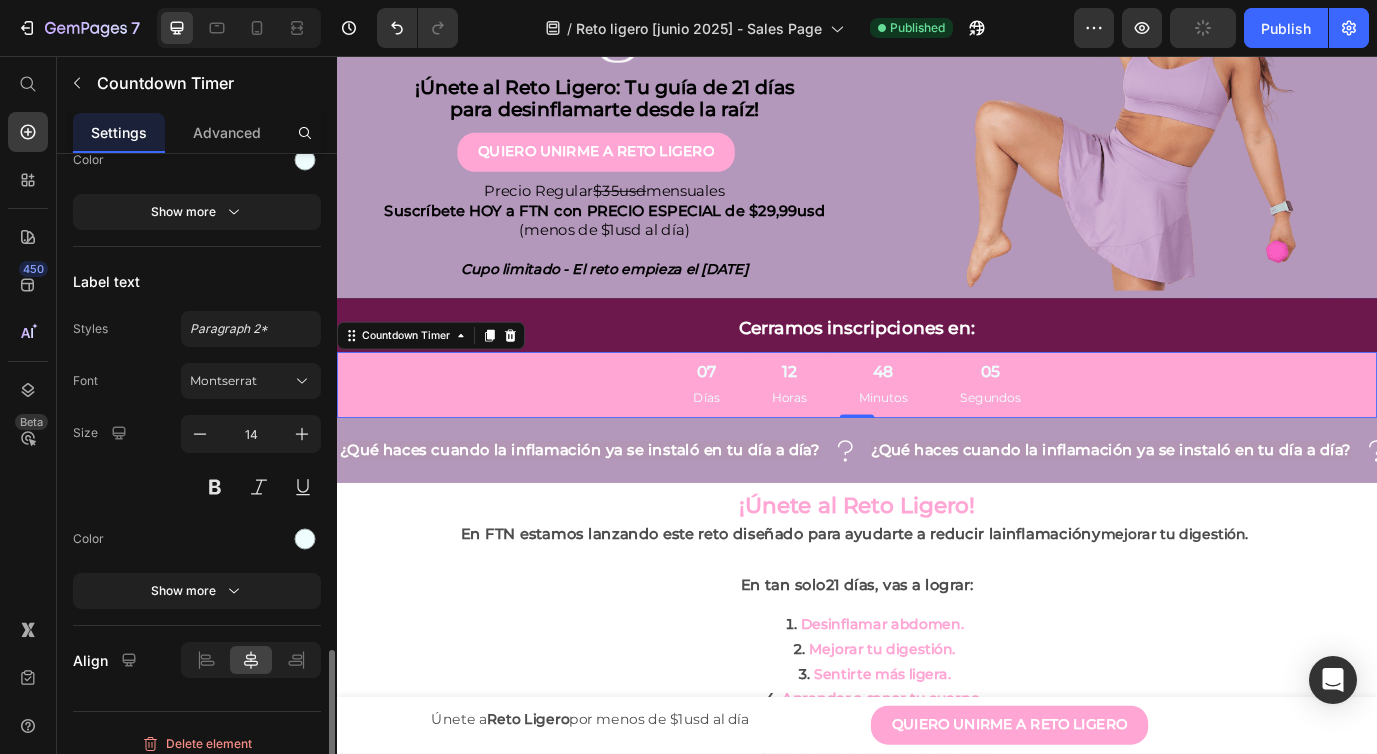 scroll, scrollTop: 1784, scrollLeft: 0, axis: vertical 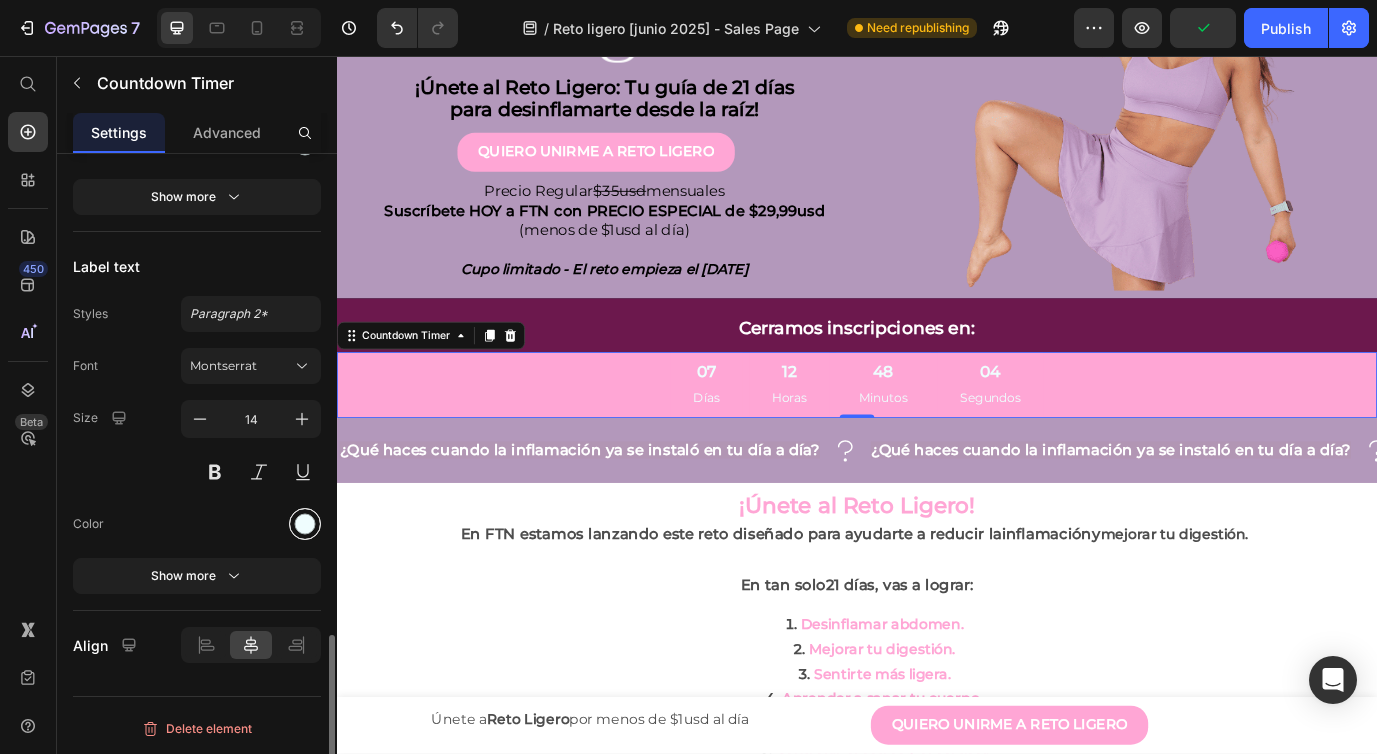 click at bounding box center [305, 524] 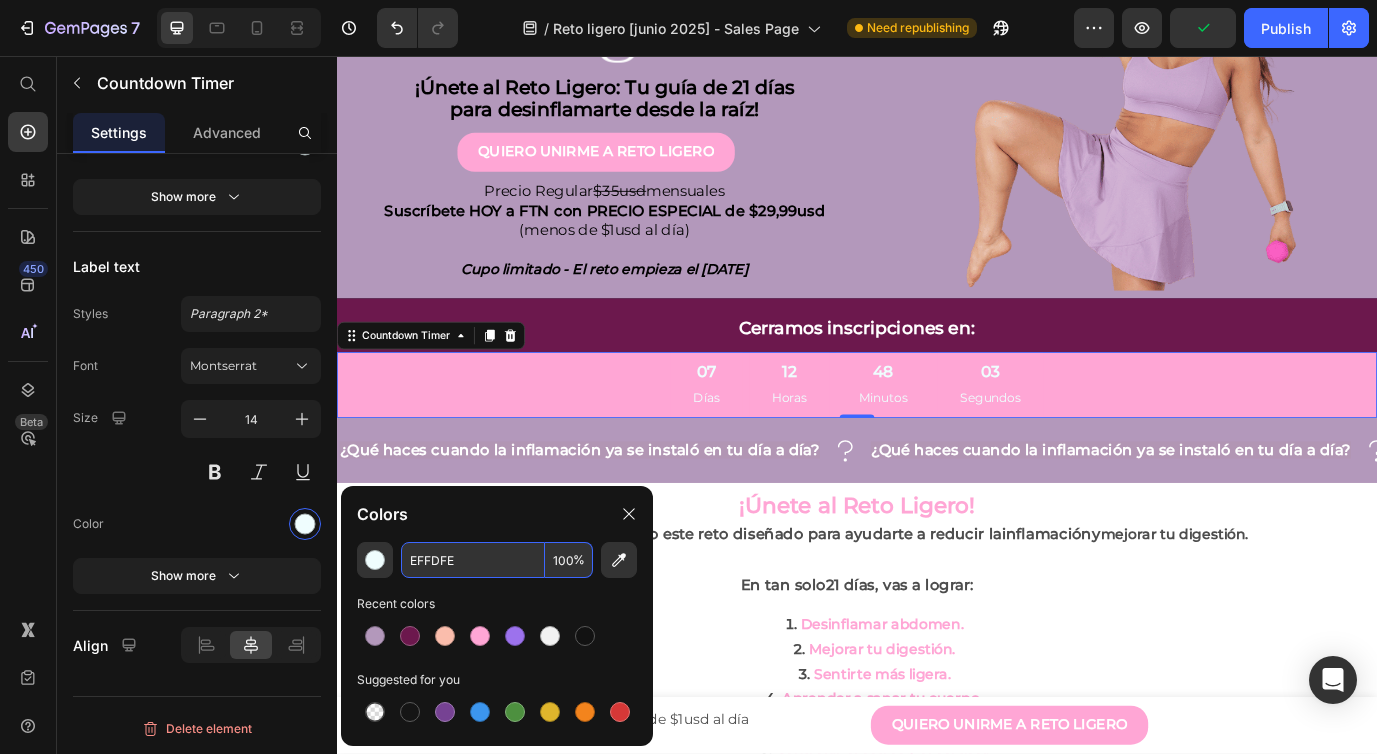 click on "EFFDFE" at bounding box center [473, 560] 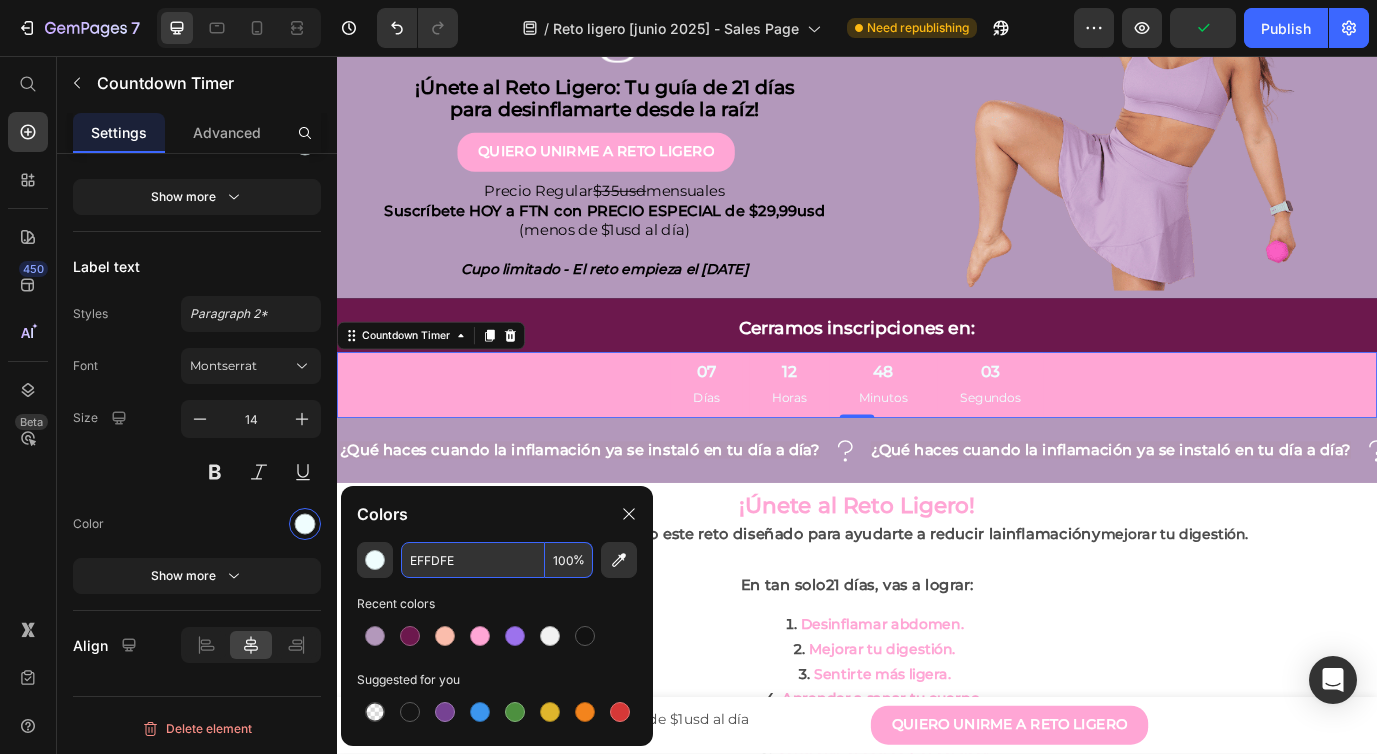 paste on "#6c184d" 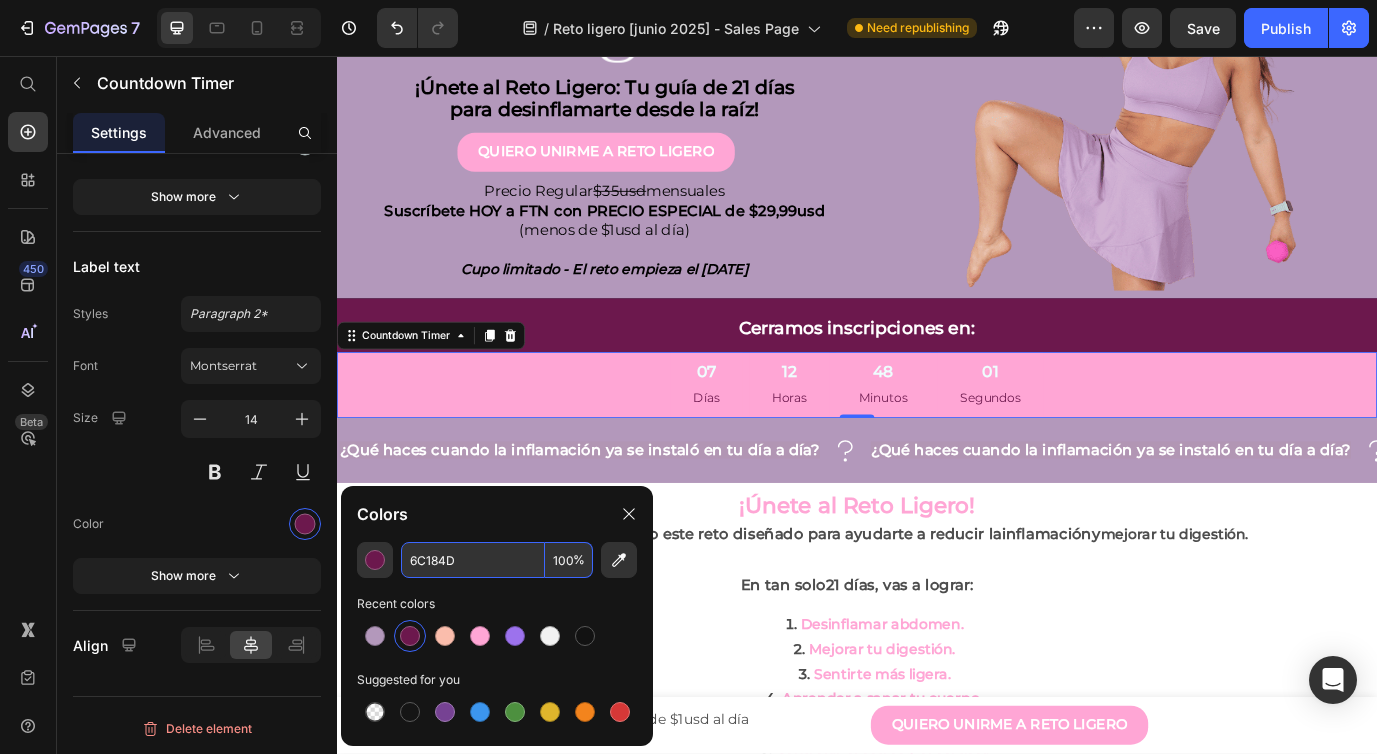 type on "EFFDFE" 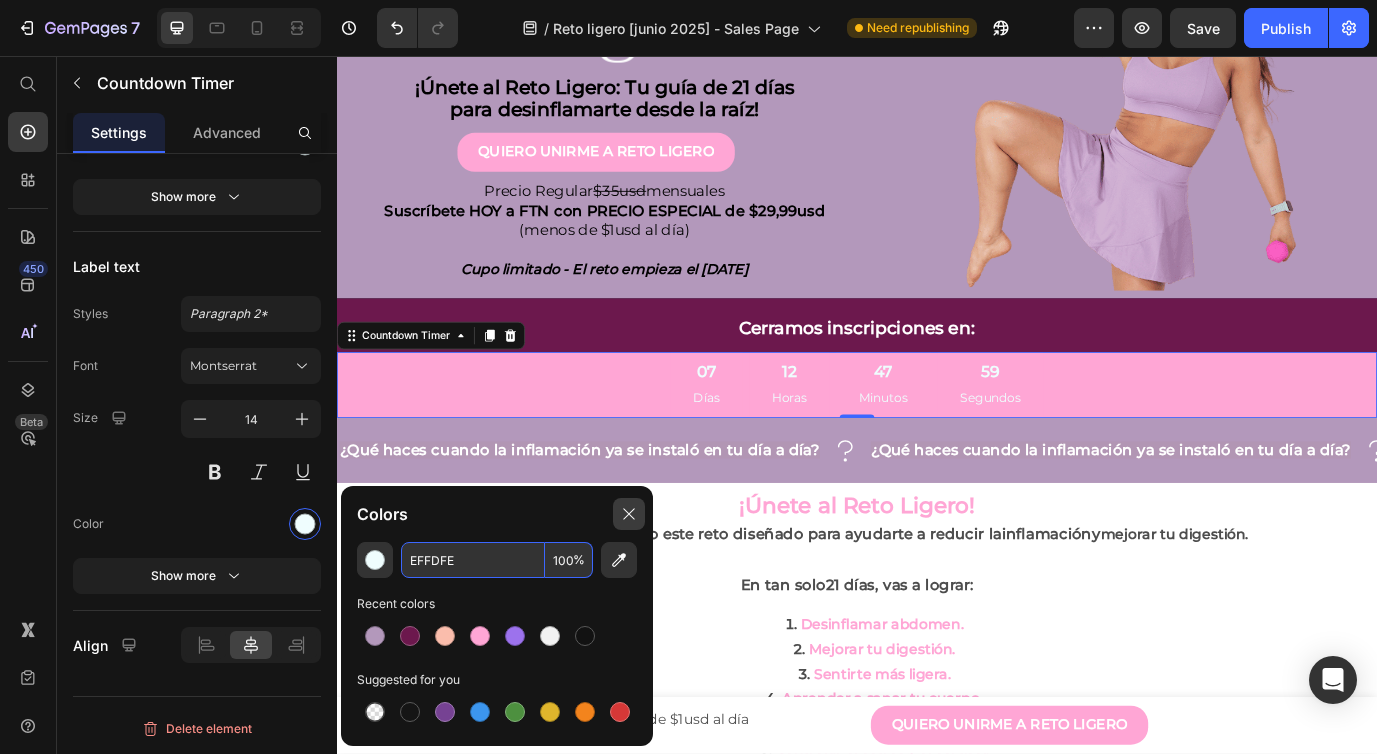 click 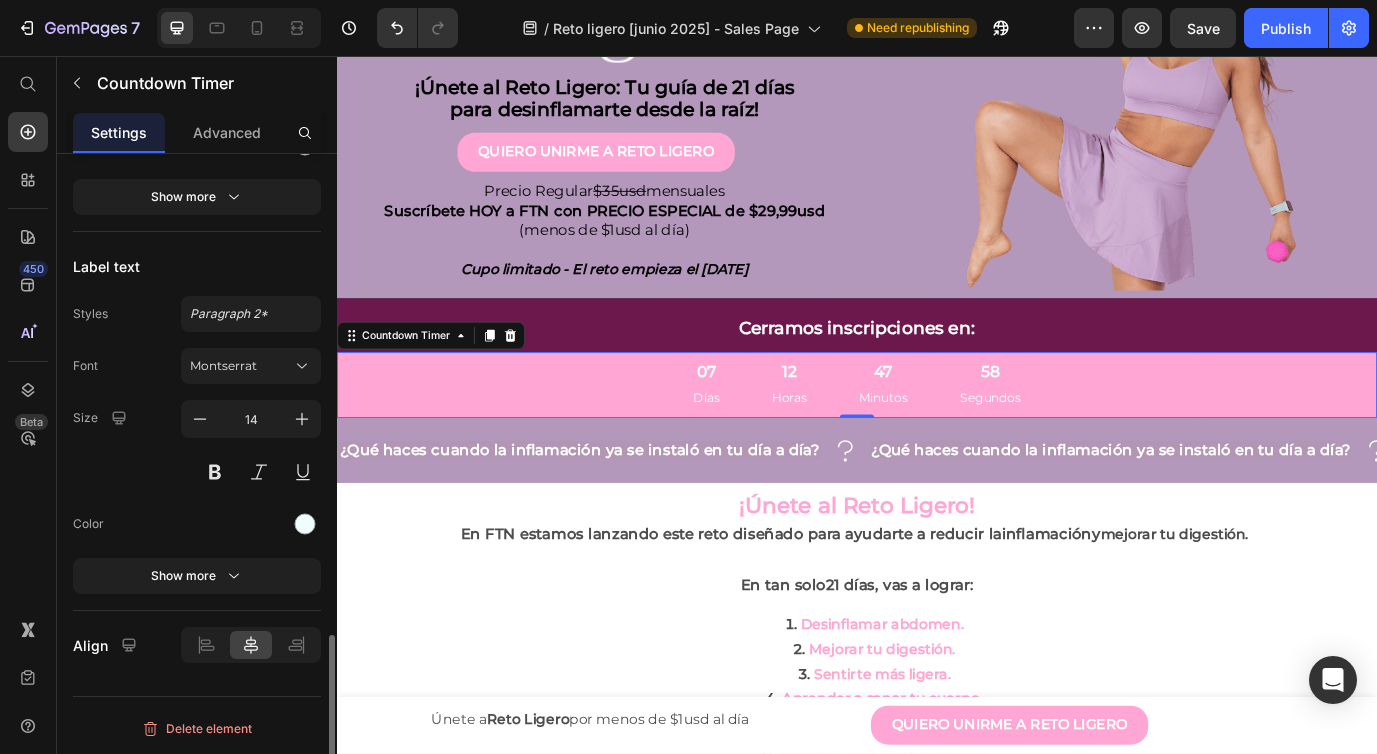 click on "Font Montserrat Size 14 Color Show more" at bounding box center (197, 471) 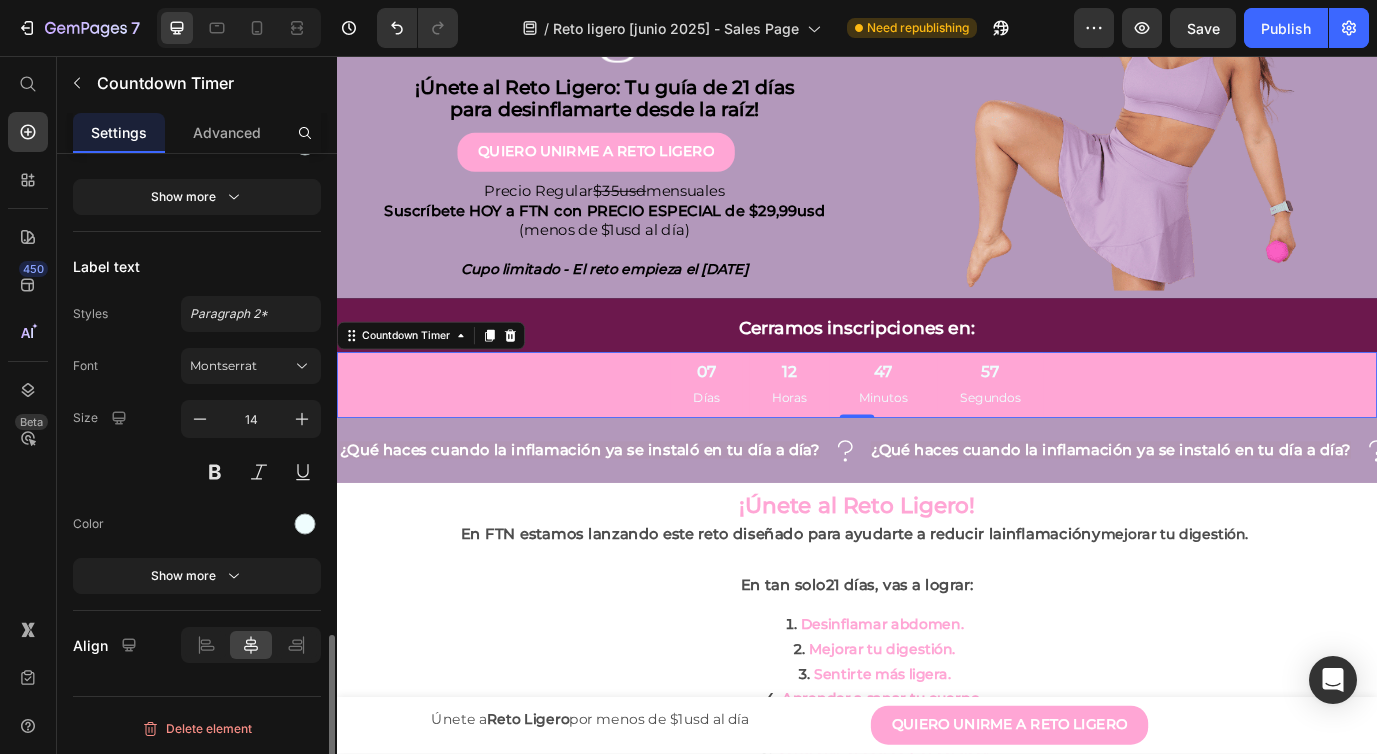 click on "Color" at bounding box center [197, 524] 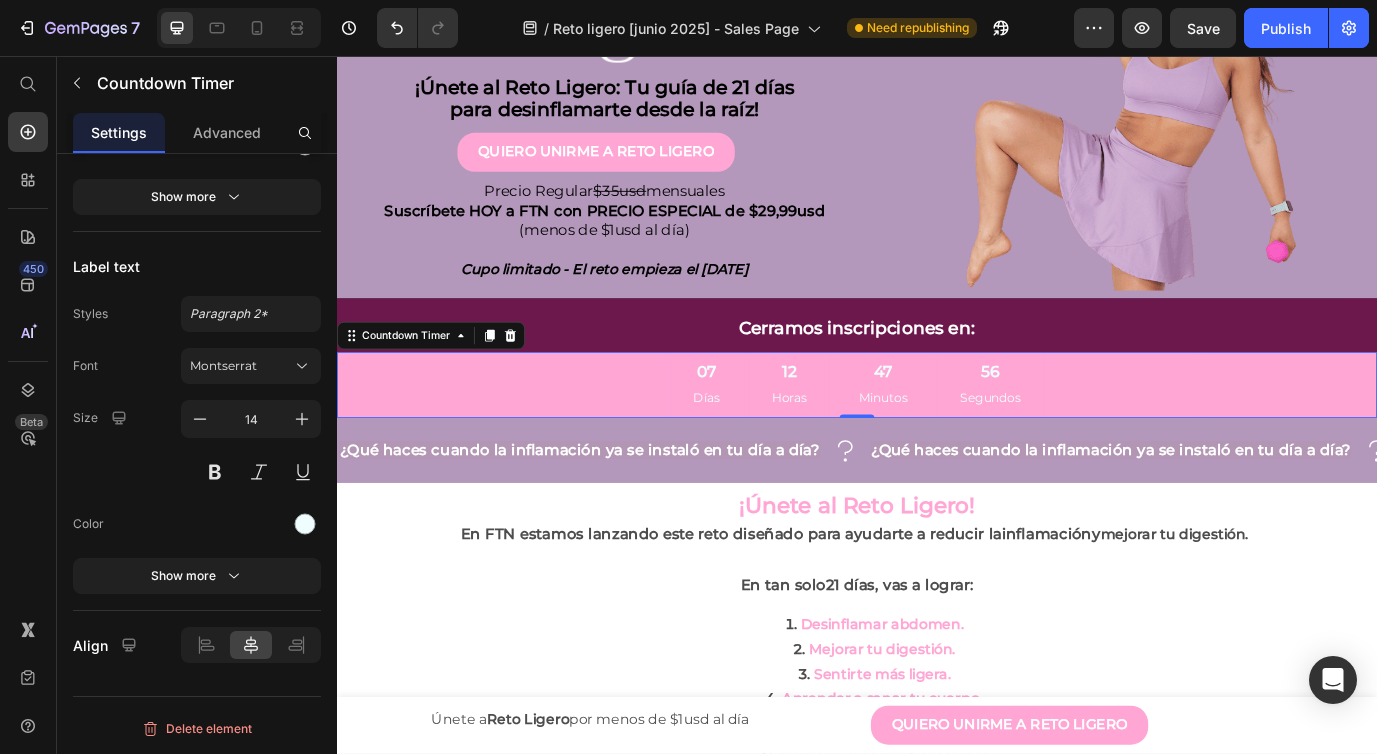 click on "07" at bounding box center [763, 421] 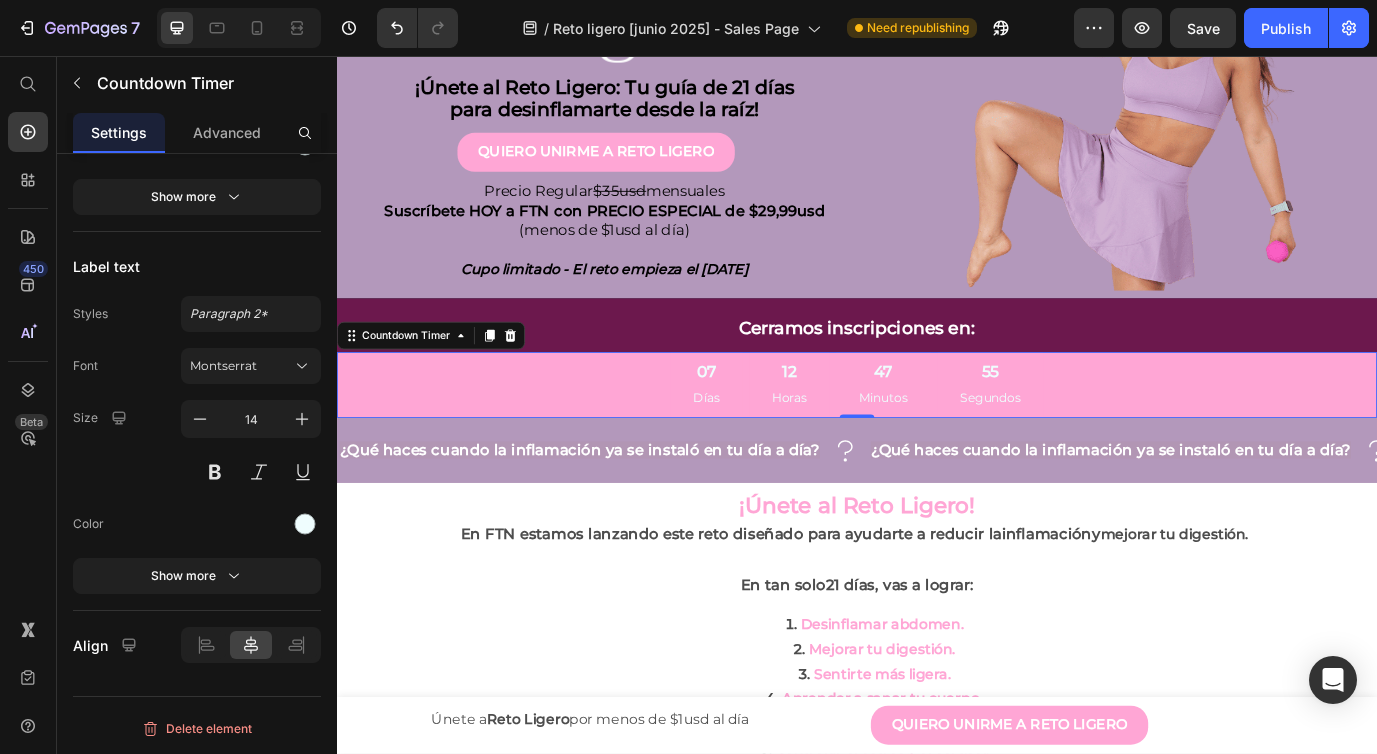 click on "07" at bounding box center [763, 421] 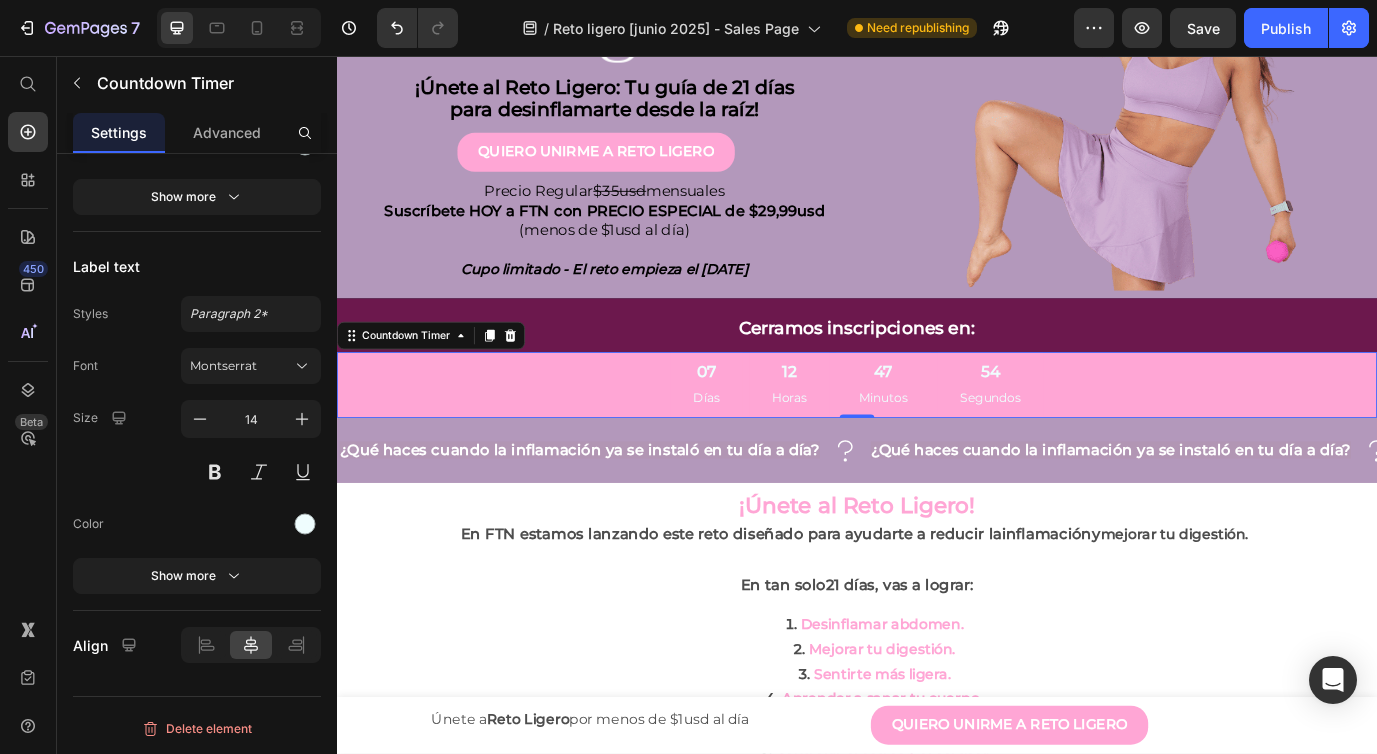 drag, startPoint x: 660, startPoint y: 432, endPoint x: 366, endPoint y: 411, distance: 294.74905 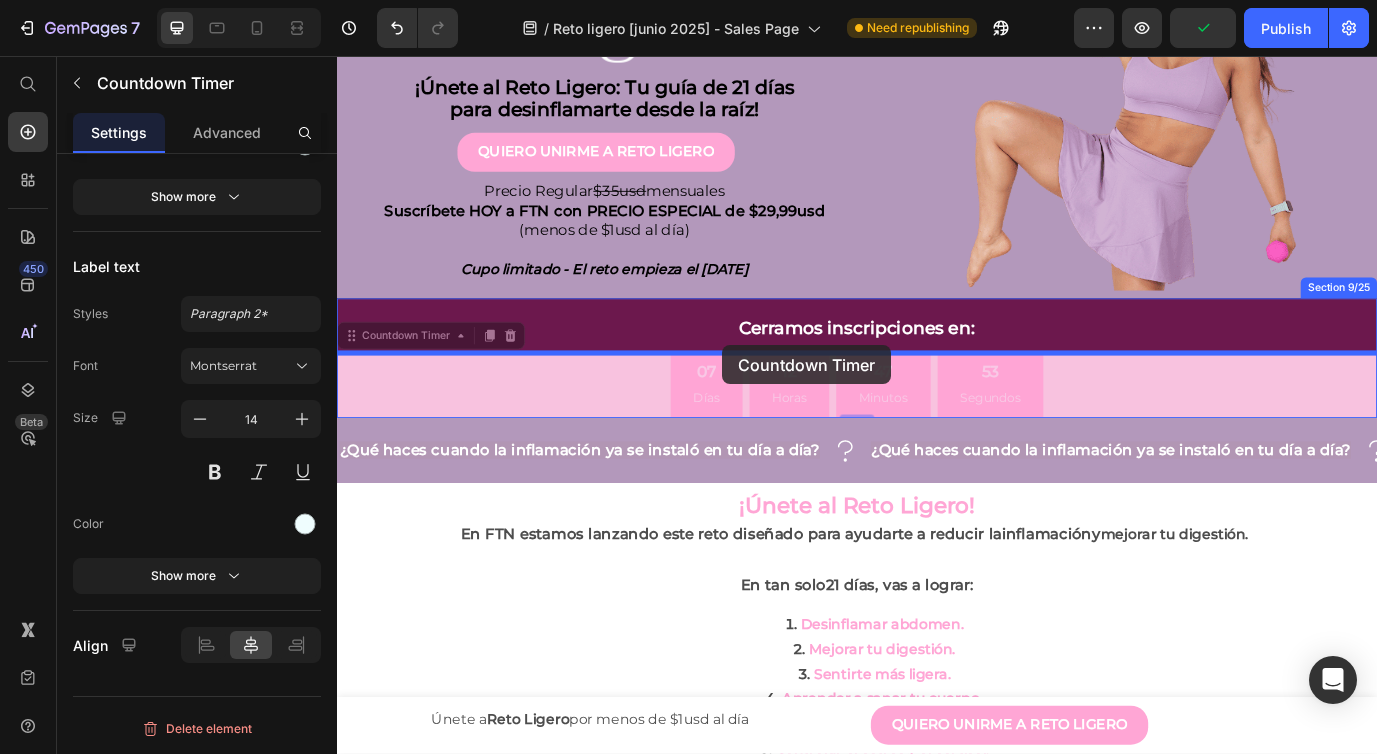 drag, startPoint x: 346, startPoint y: 382, endPoint x: 781, endPoint y: 390, distance: 435.07355 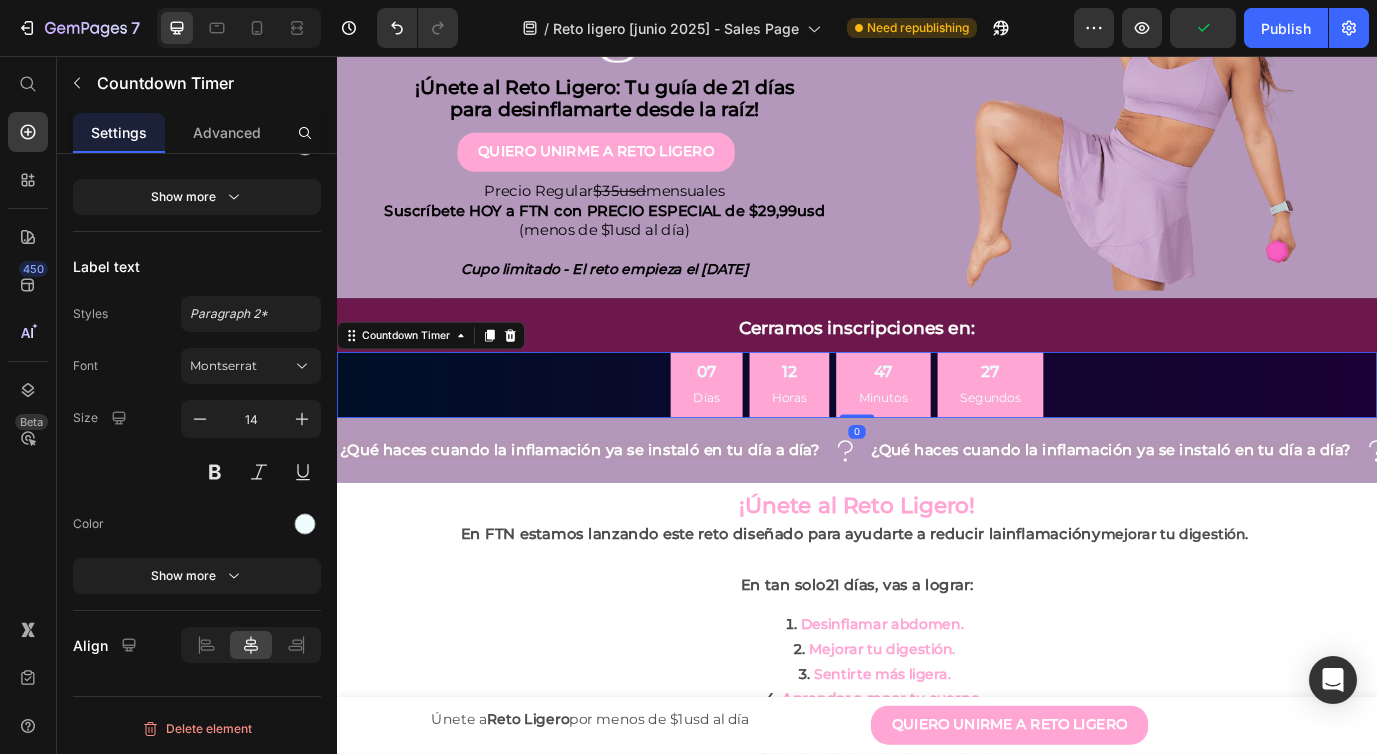 scroll, scrollTop: 303, scrollLeft: 0, axis: vertical 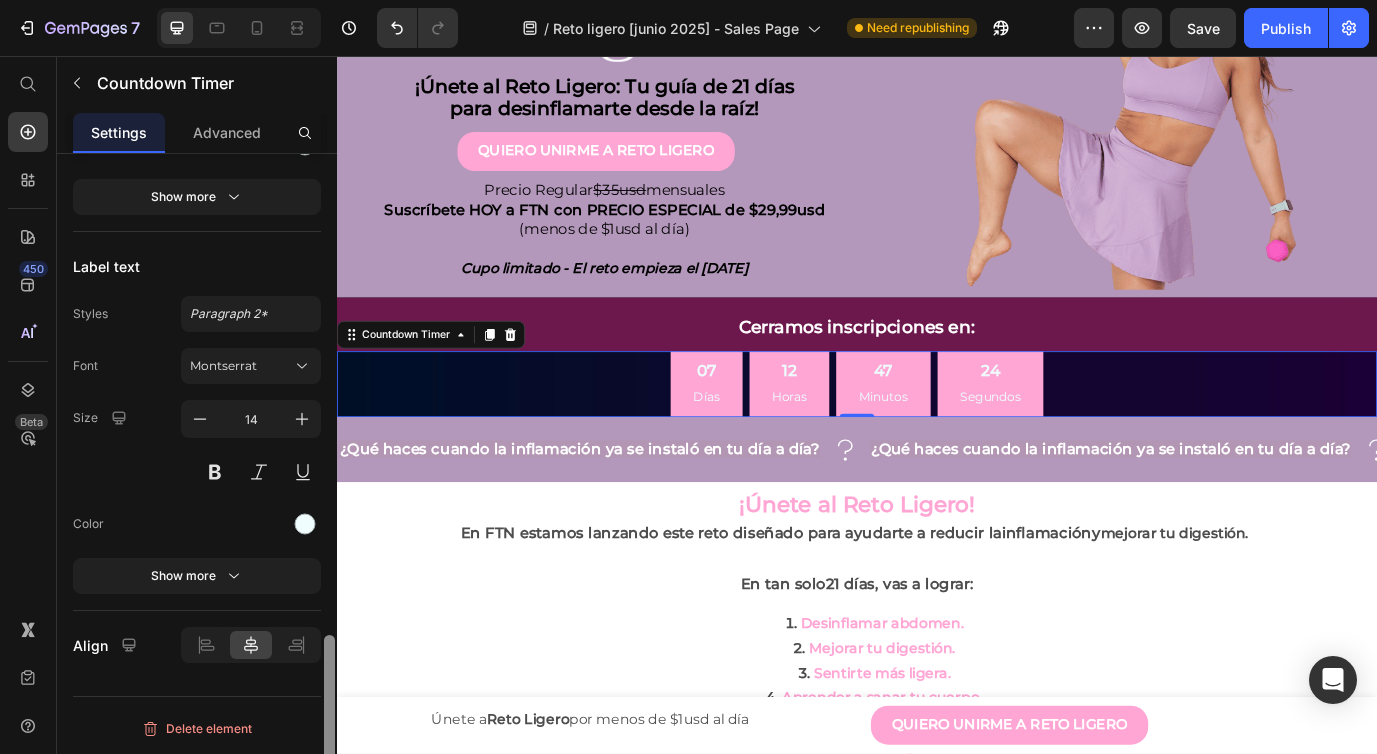 click at bounding box center [329, 482] 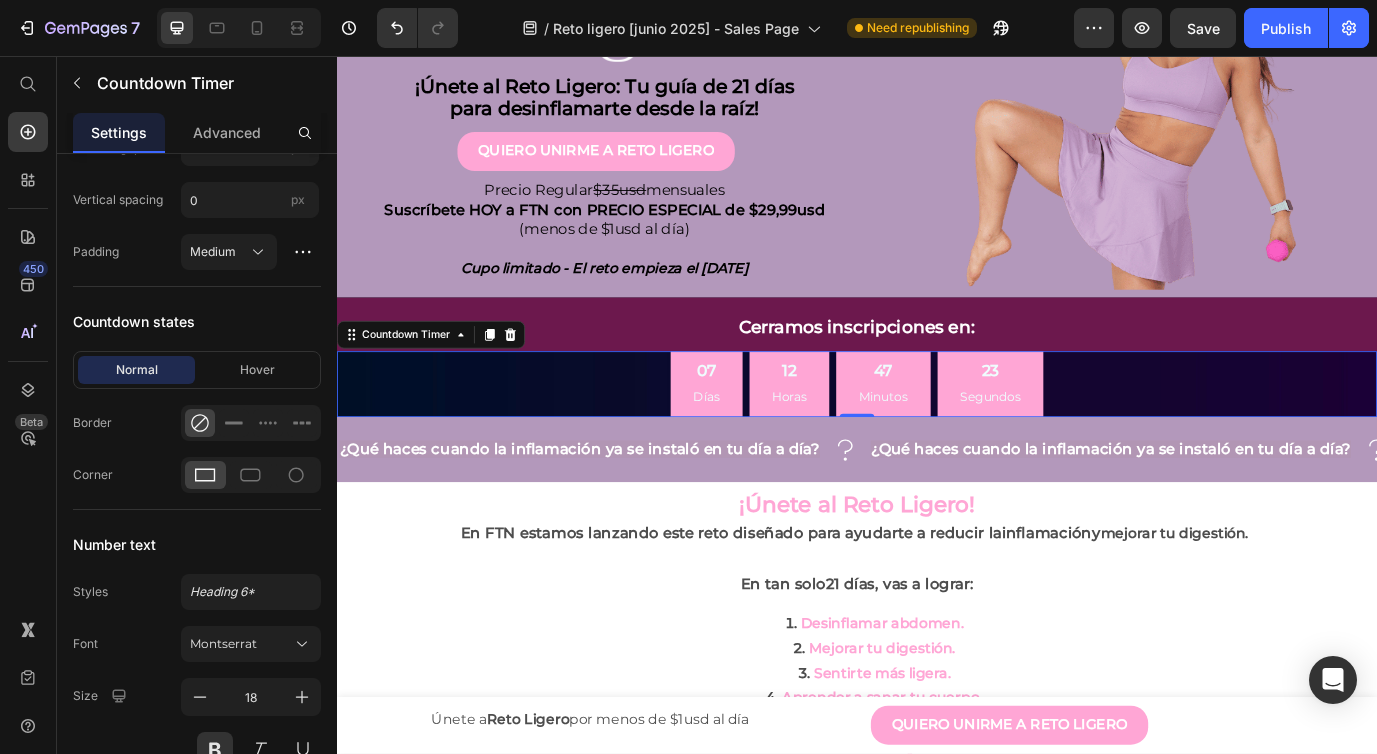 click on "[DAYS] [HOURS] [MINUTES] [SECONDS]" at bounding box center [937, 435] 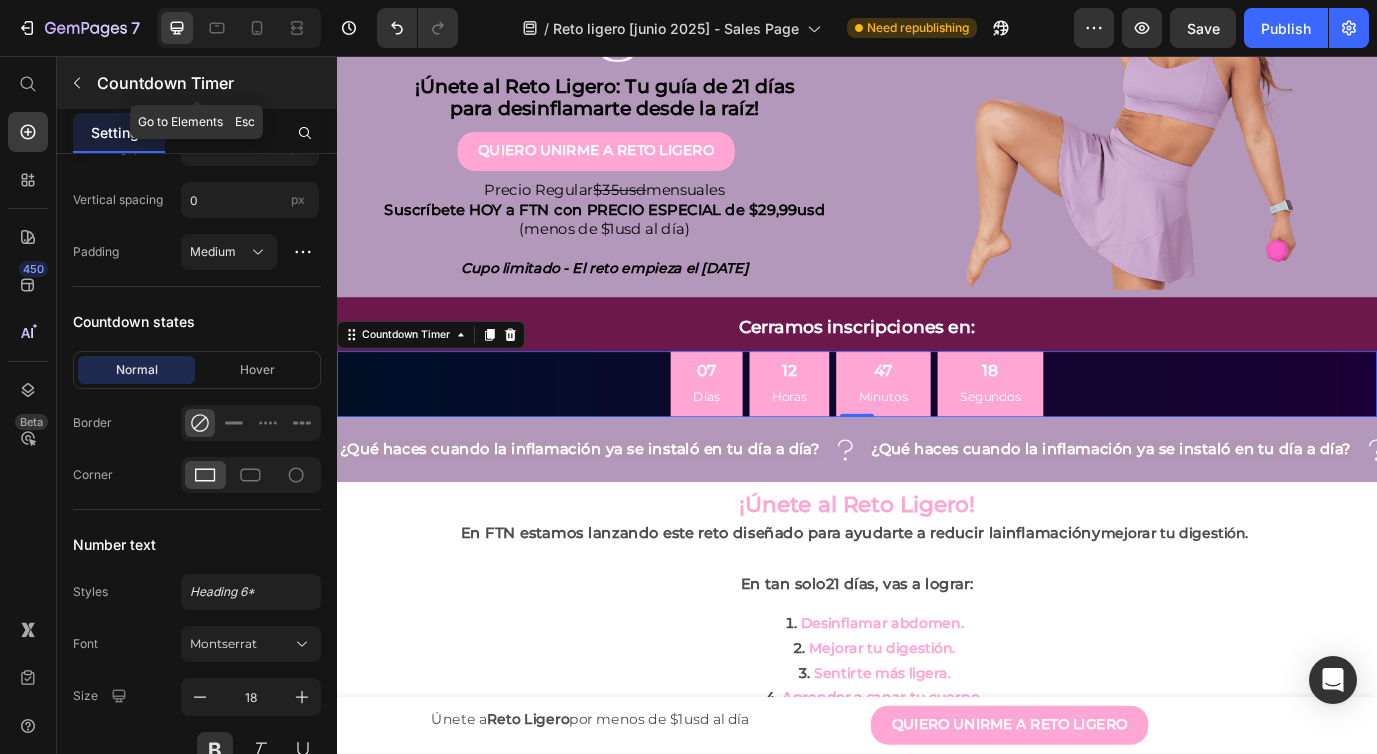 click 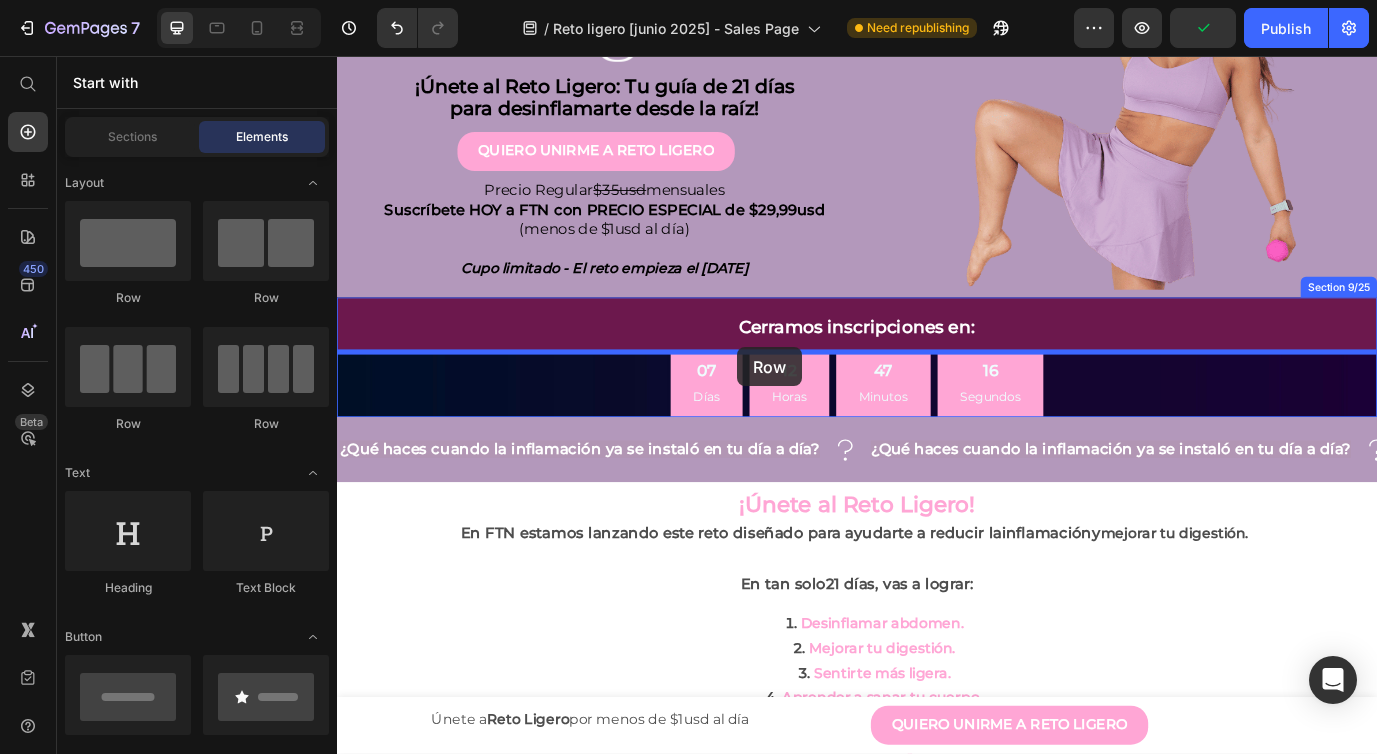 drag, startPoint x: 529, startPoint y: 299, endPoint x: 799, endPoint y: 392, distance: 285.56784 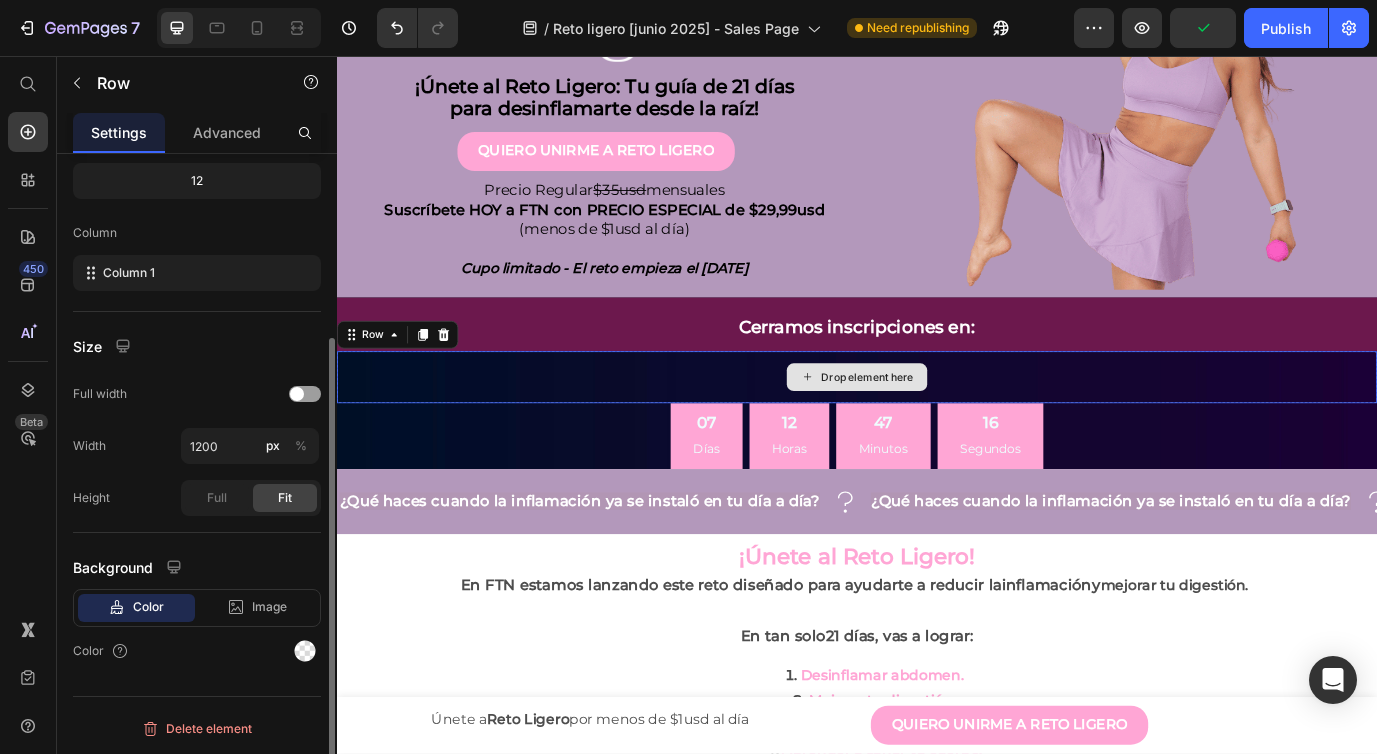 scroll, scrollTop: 0, scrollLeft: 0, axis: both 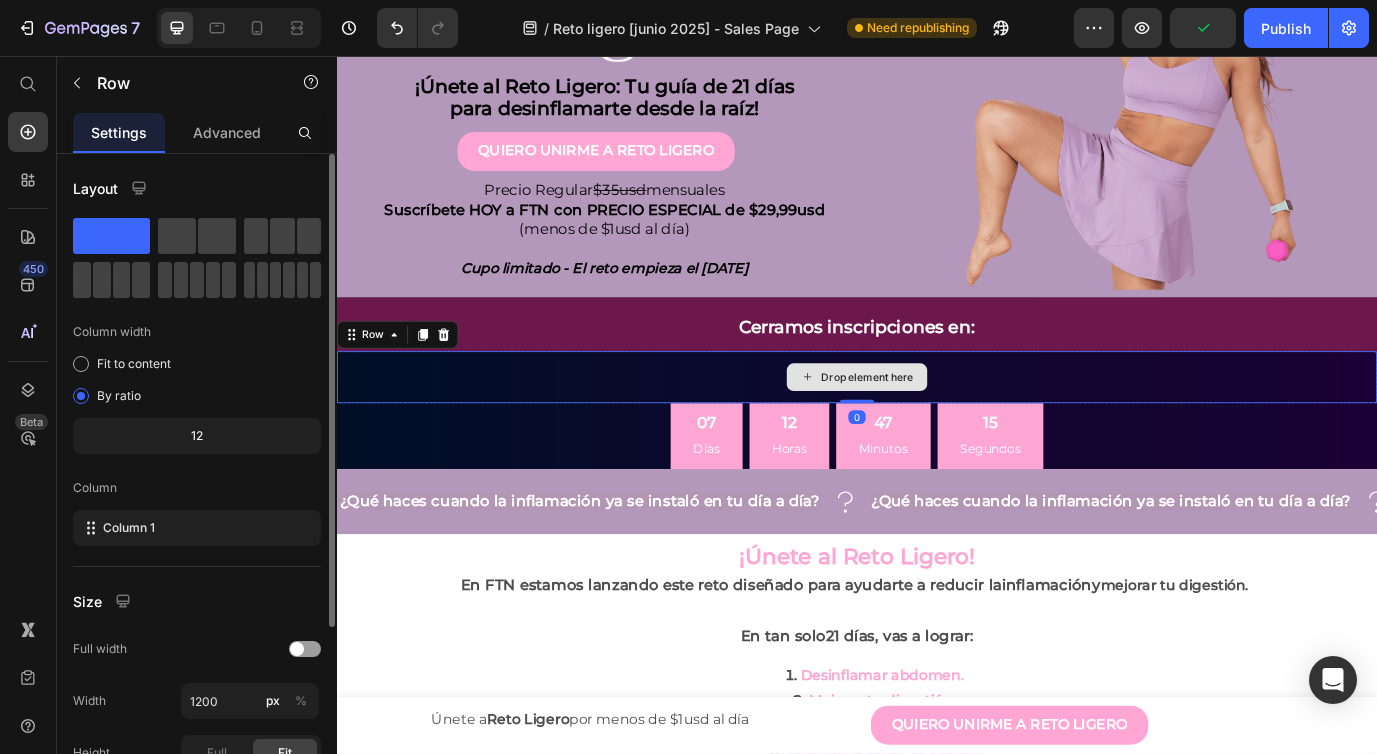 click on "Drop element here" at bounding box center [937, 427] 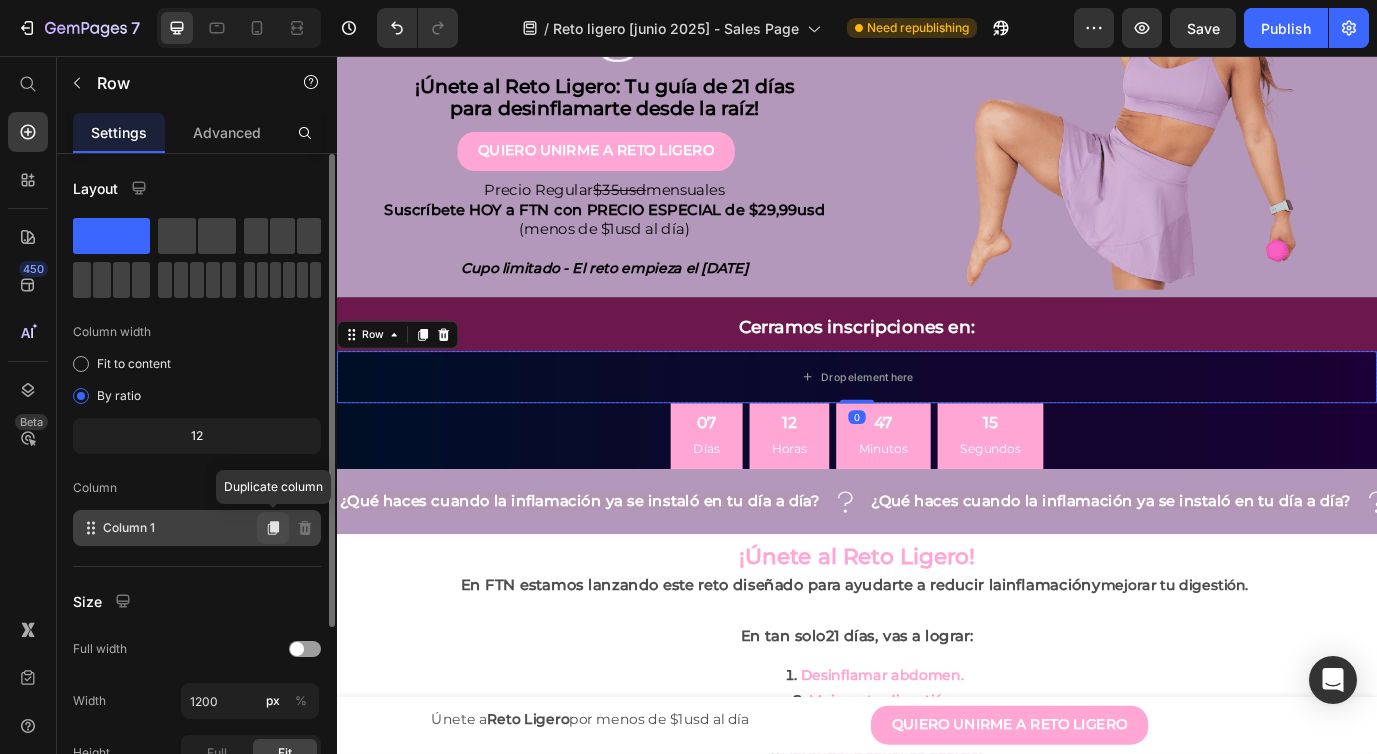 scroll, scrollTop: 255, scrollLeft: 0, axis: vertical 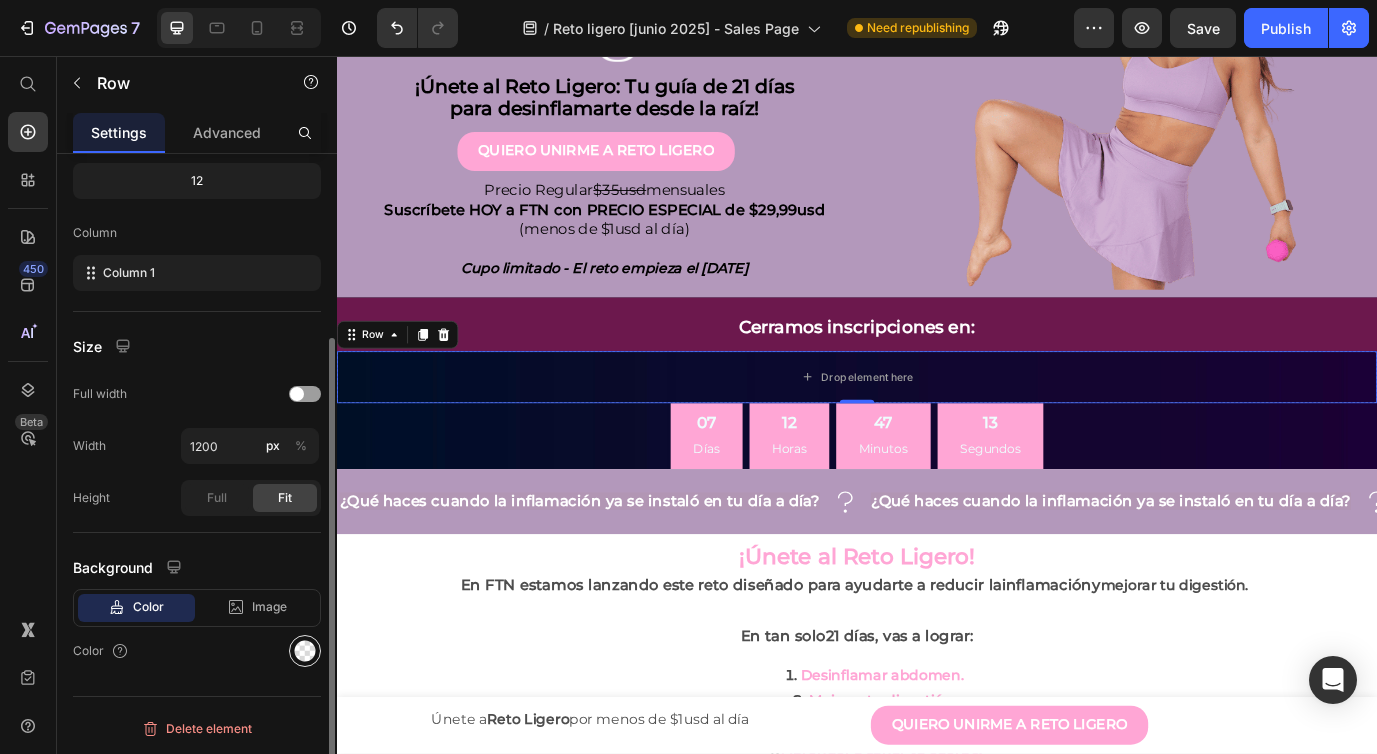 click at bounding box center [305, 651] 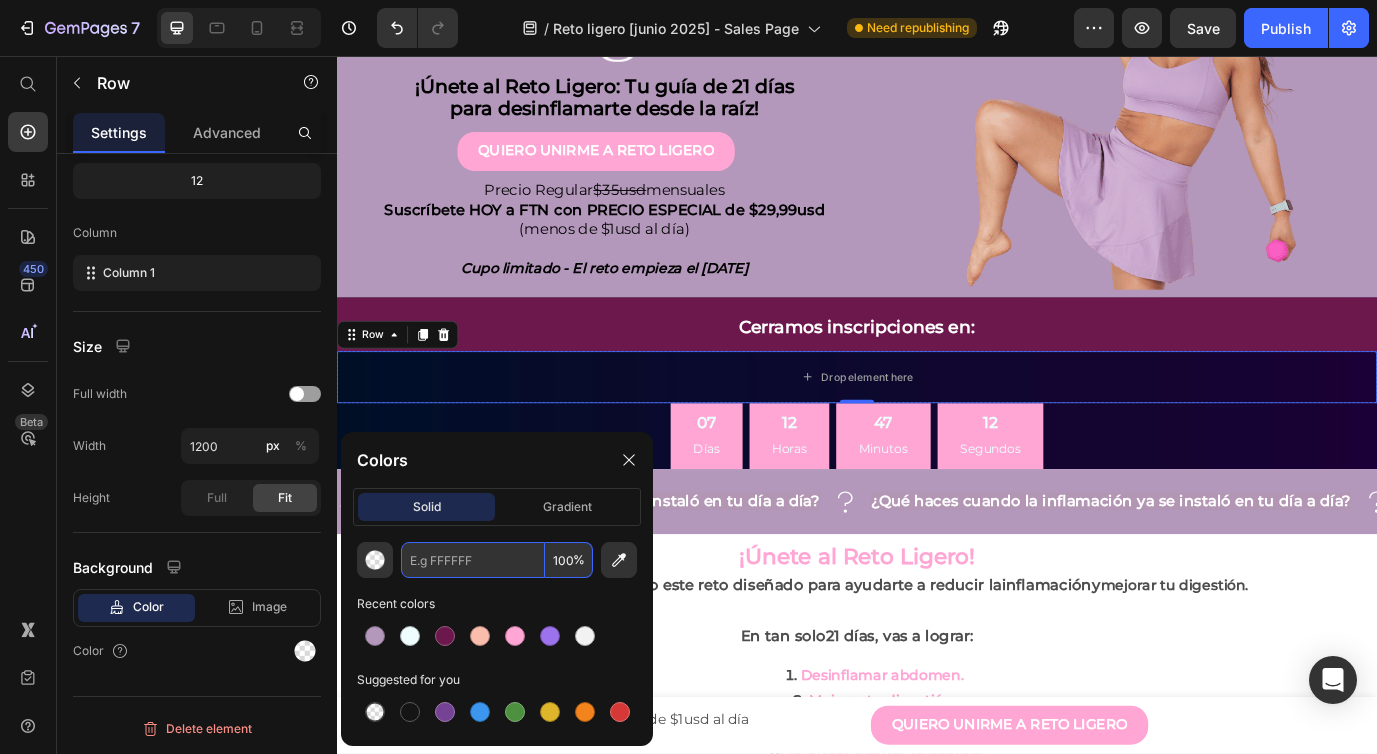 click at bounding box center (473, 560) 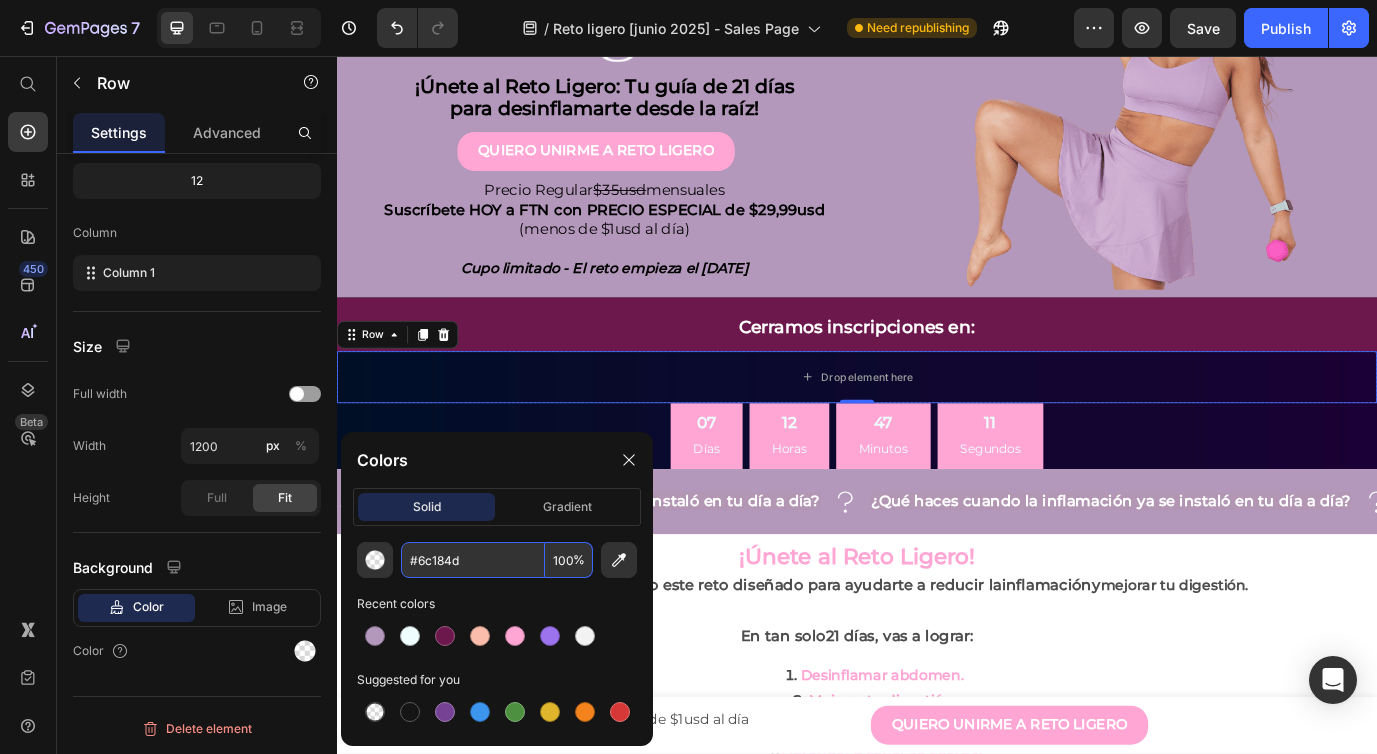 type on "6C184D" 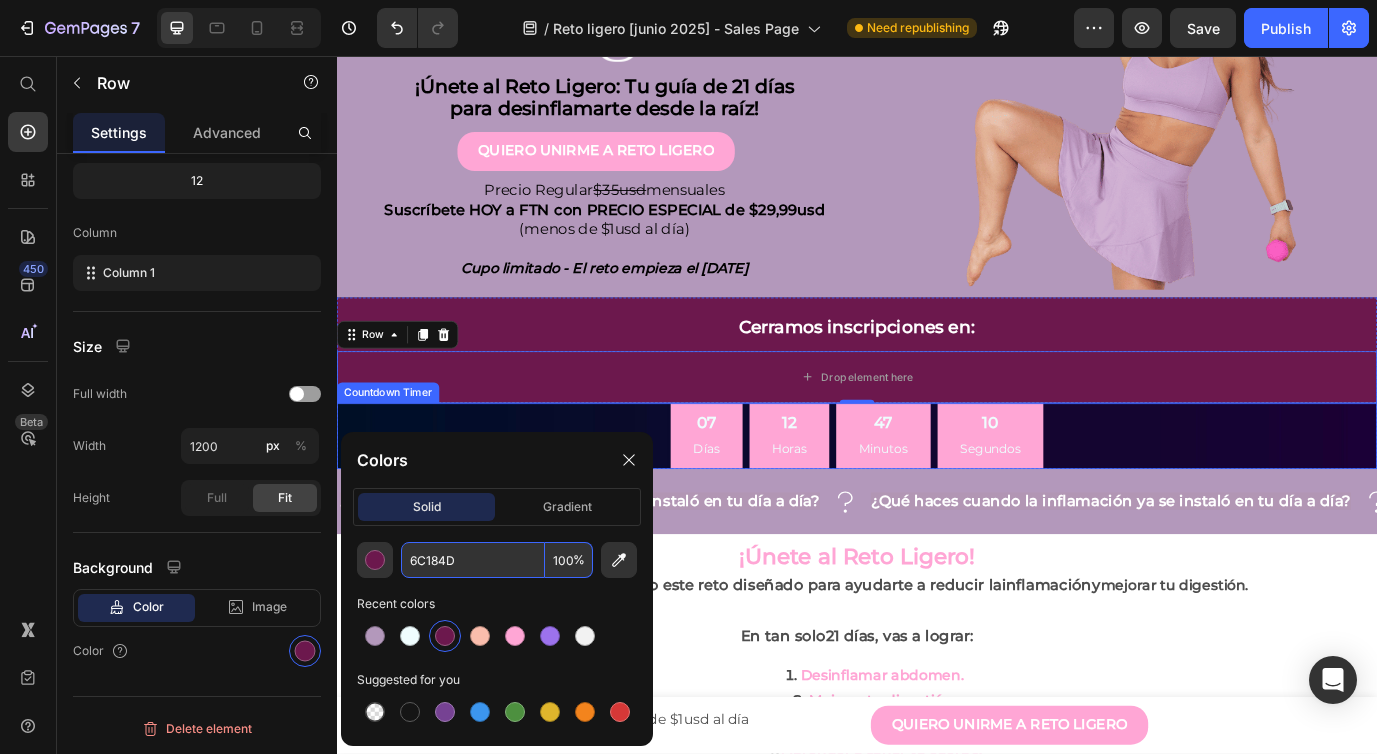 click on "[DAYS] [HOURS] [MINUTES] [SECONDS]" at bounding box center [937, 495] 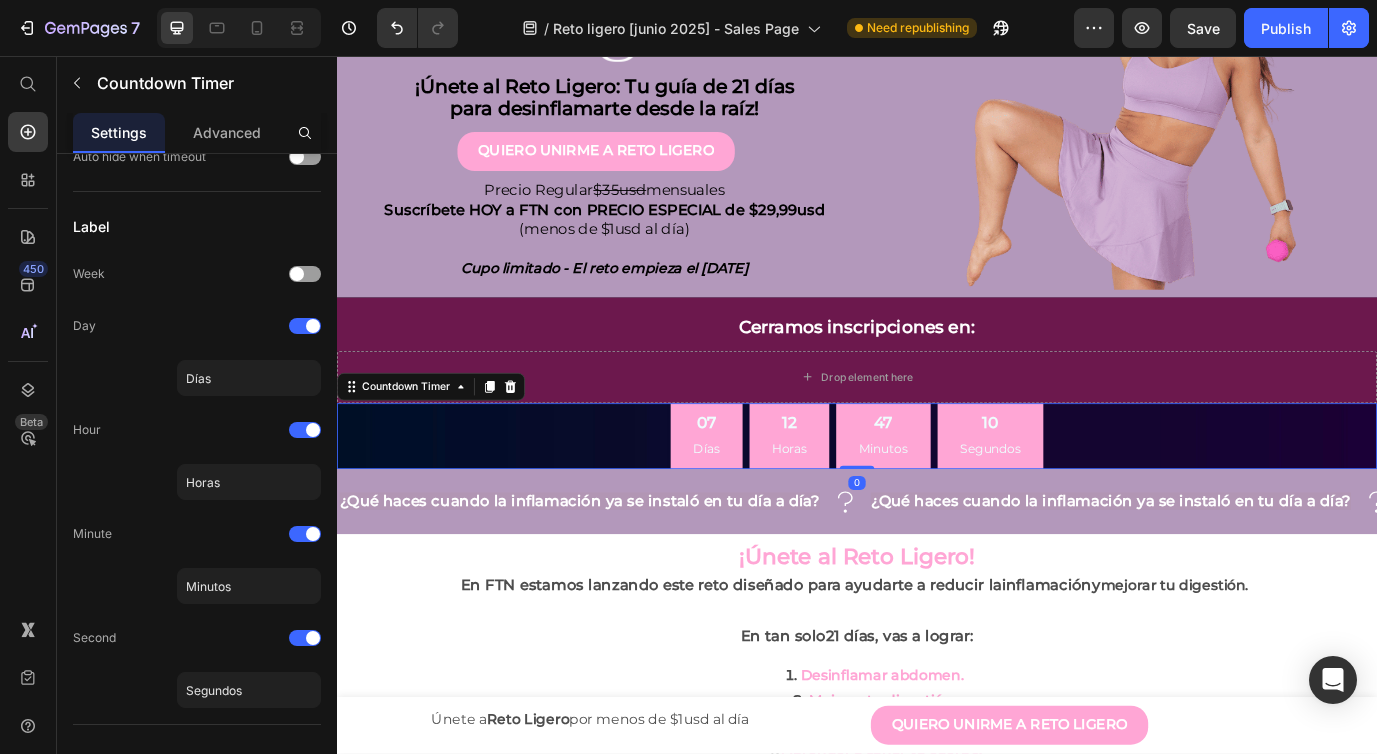 scroll, scrollTop: 0, scrollLeft: 0, axis: both 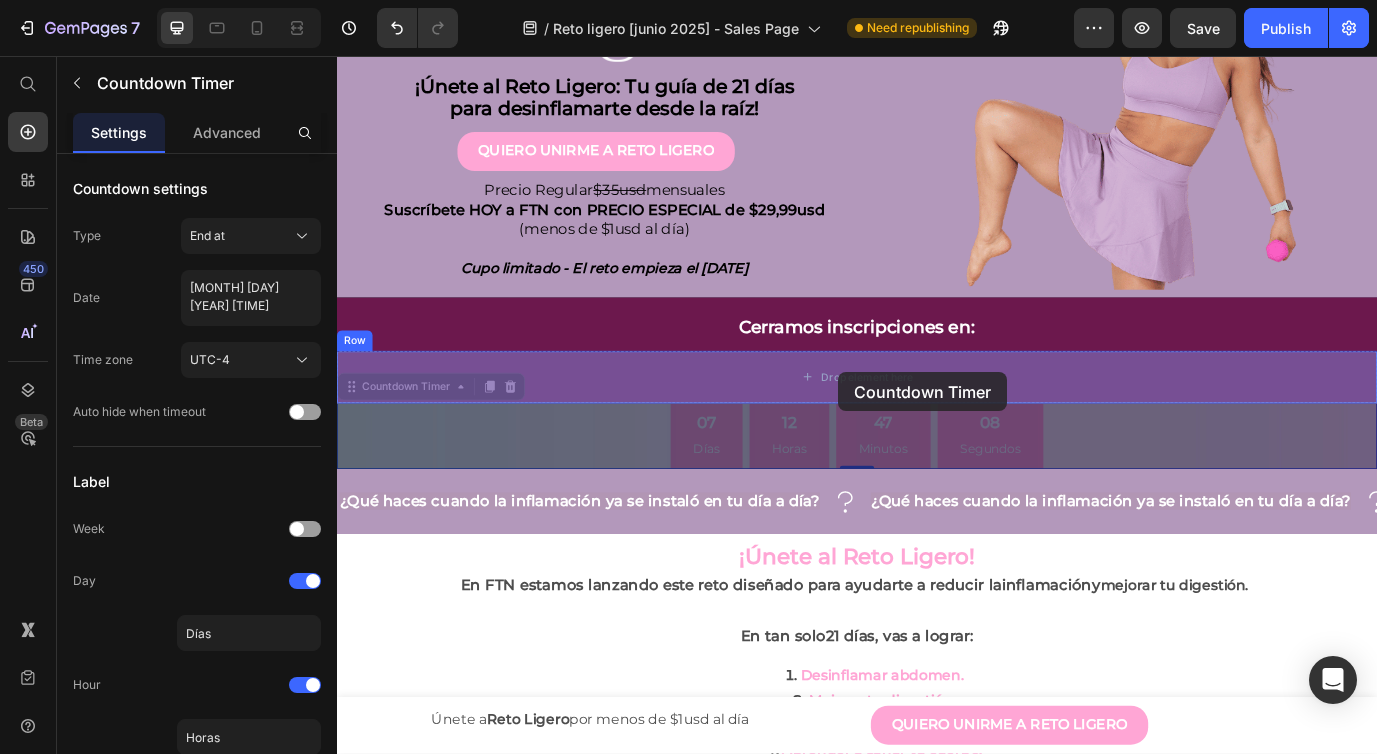 drag, startPoint x: 357, startPoint y: 444, endPoint x: 915, endPoint y: 421, distance: 558.4738 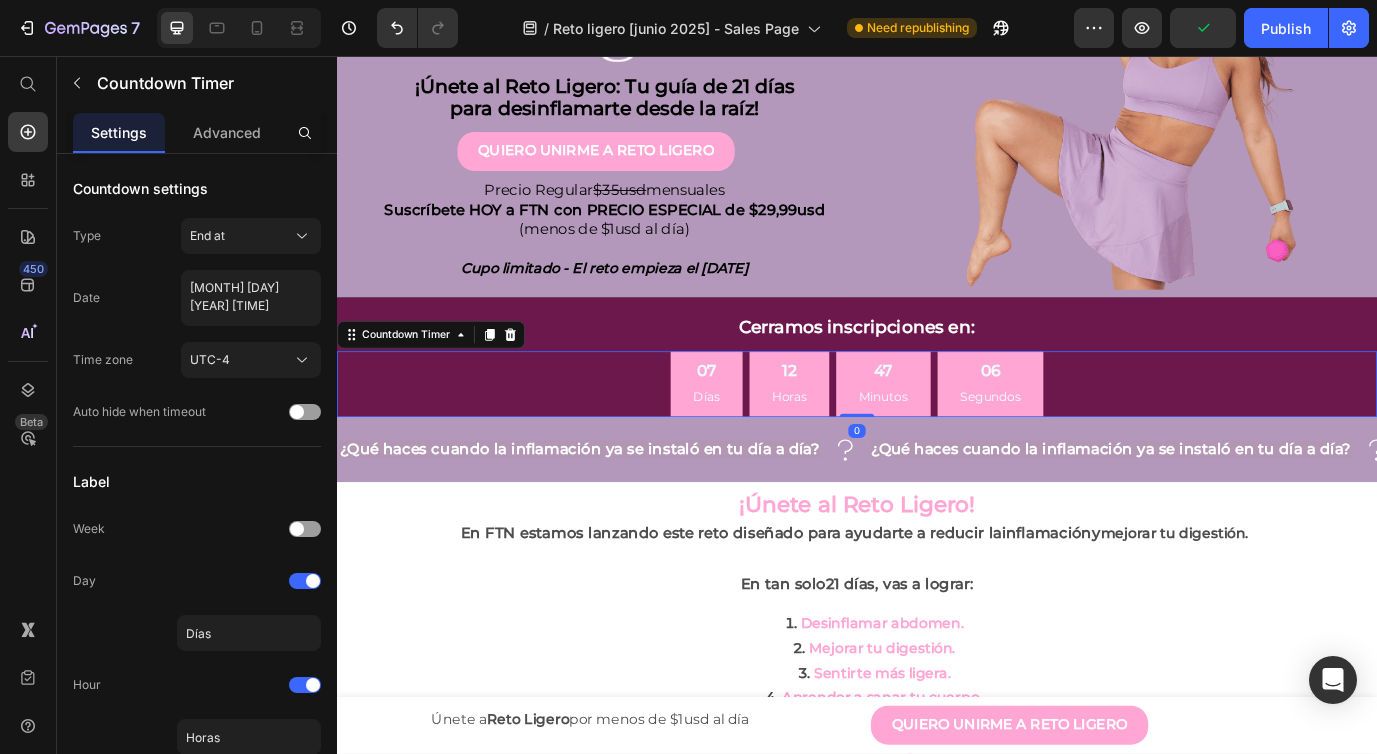 click on "[DAYS] [HOURS] [MINUTES] [SECONDS]" at bounding box center [937, 435] 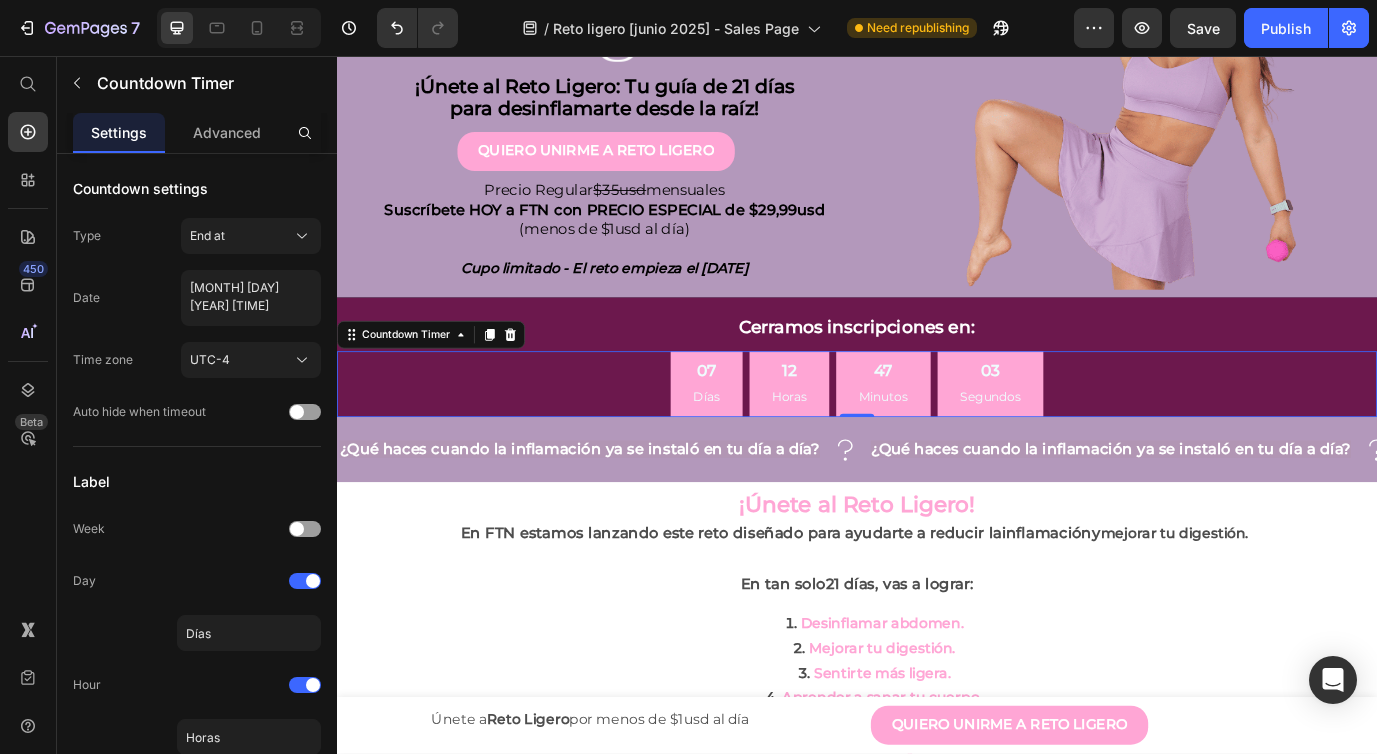 click on "07" at bounding box center (763, 420) 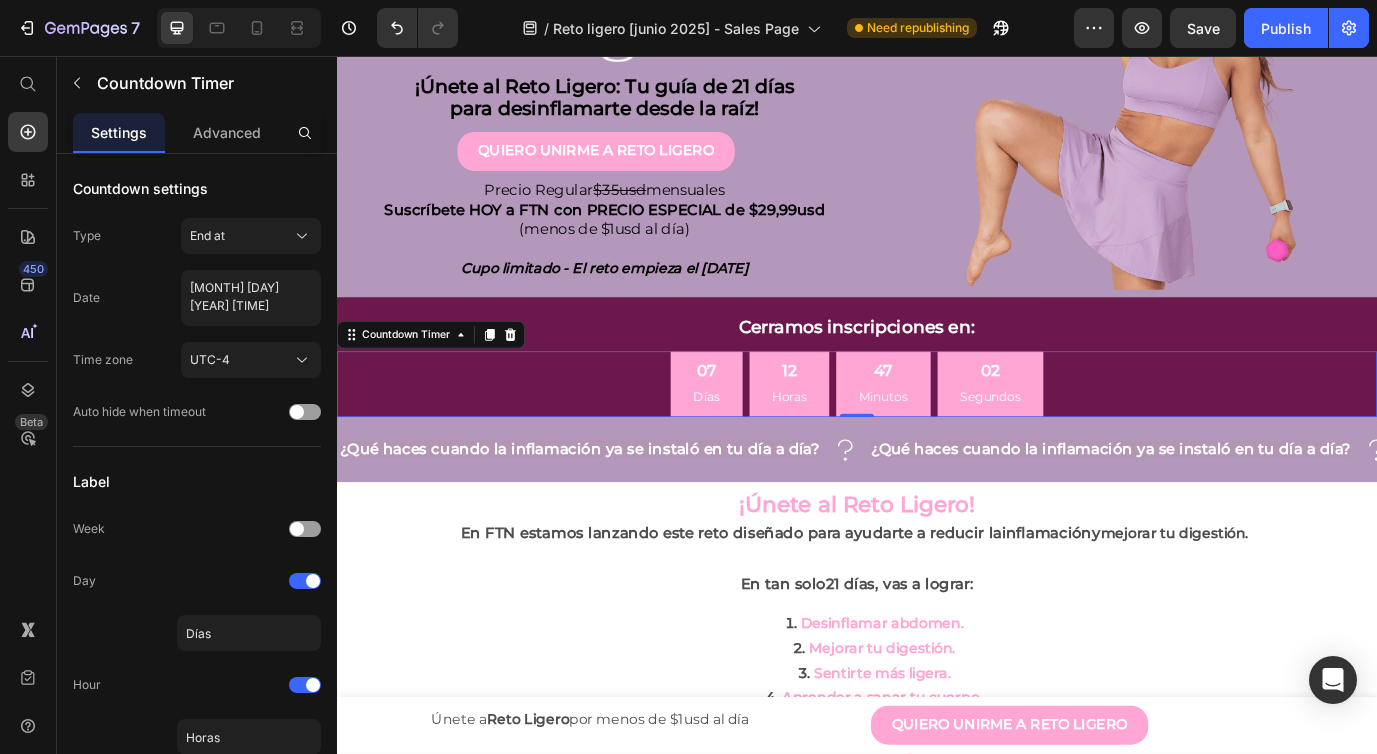click on "[DAYS] [HOURS] [MINUTES] [SECONDS]" at bounding box center [937, 435] 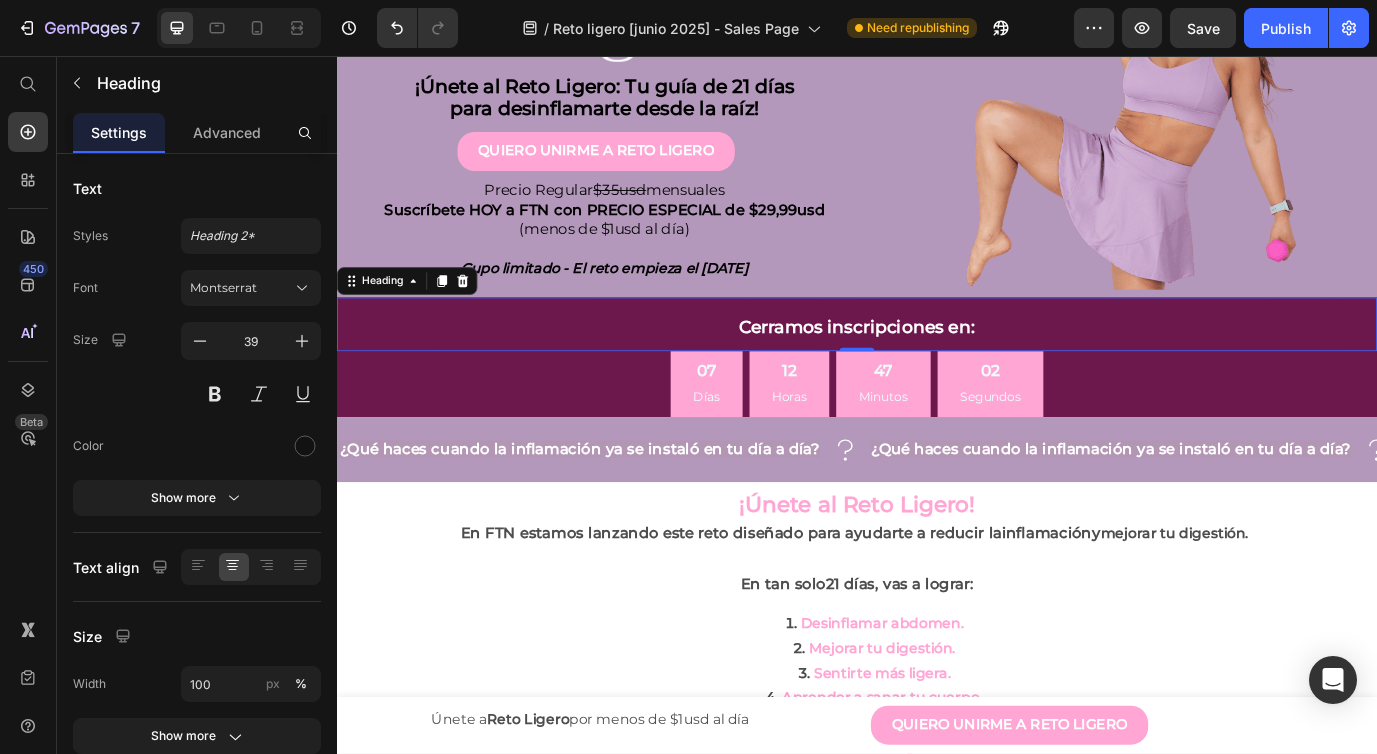 click on "⁠⁠⁠⁠⁠⁠⁠ Cerramos inscripciones en:" at bounding box center (937, 366) 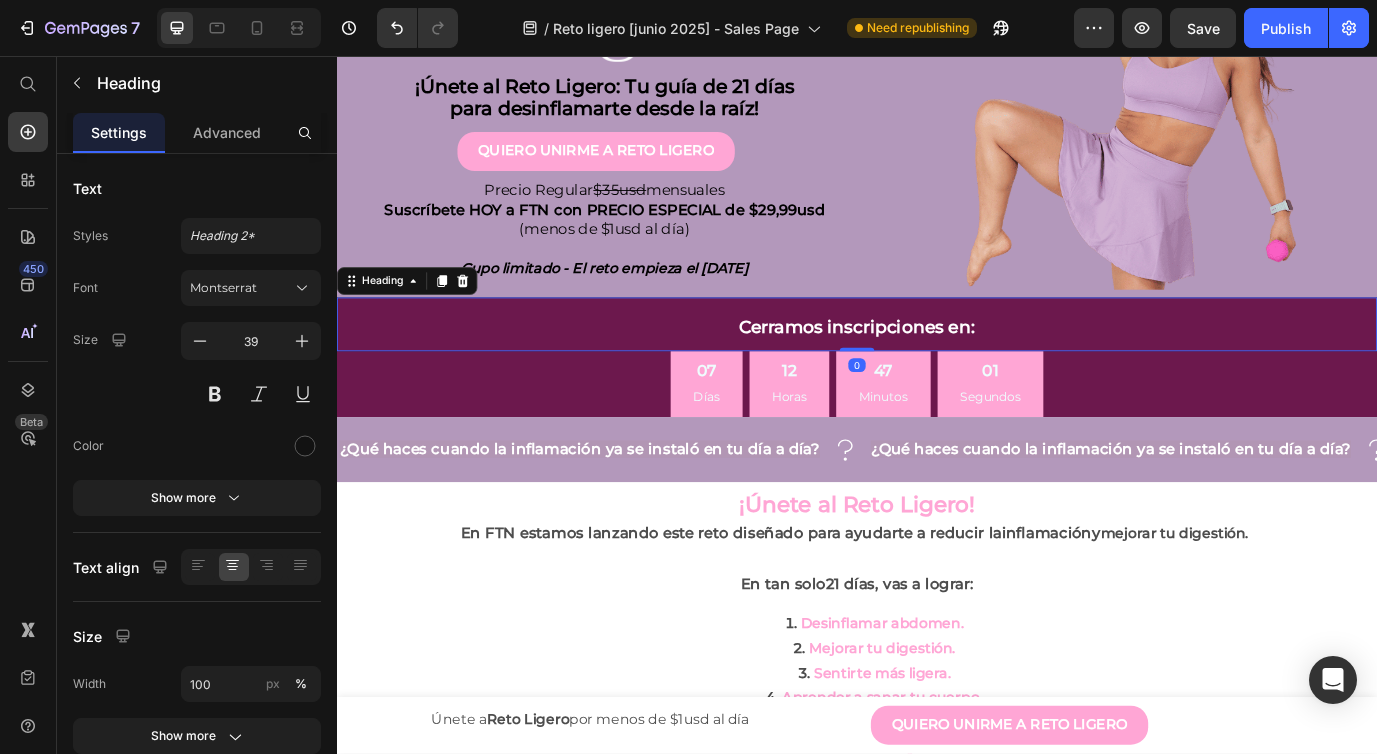 click on "[DAYS] [HOURS] [MINUTES] [SECONDS]" at bounding box center (937, 435) 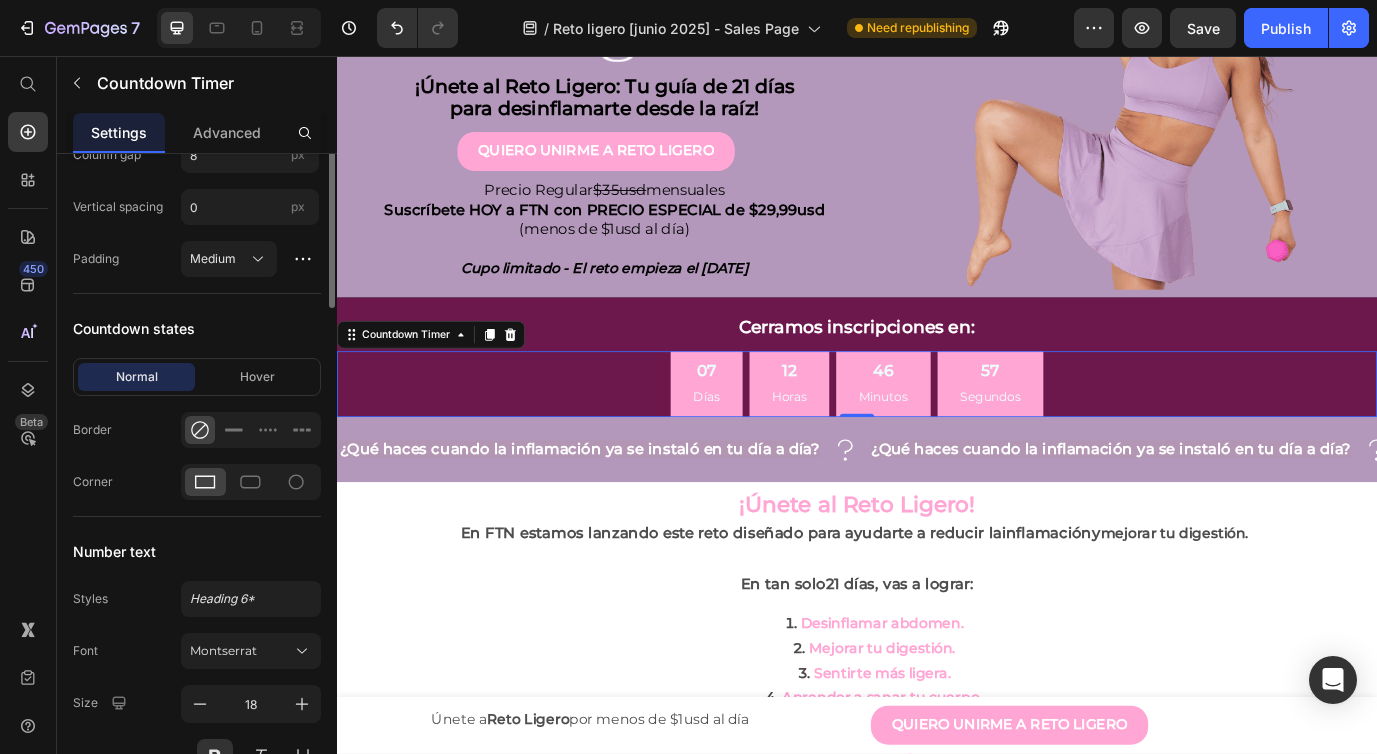 scroll, scrollTop: 754, scrollLeft: 0, axis: vertical 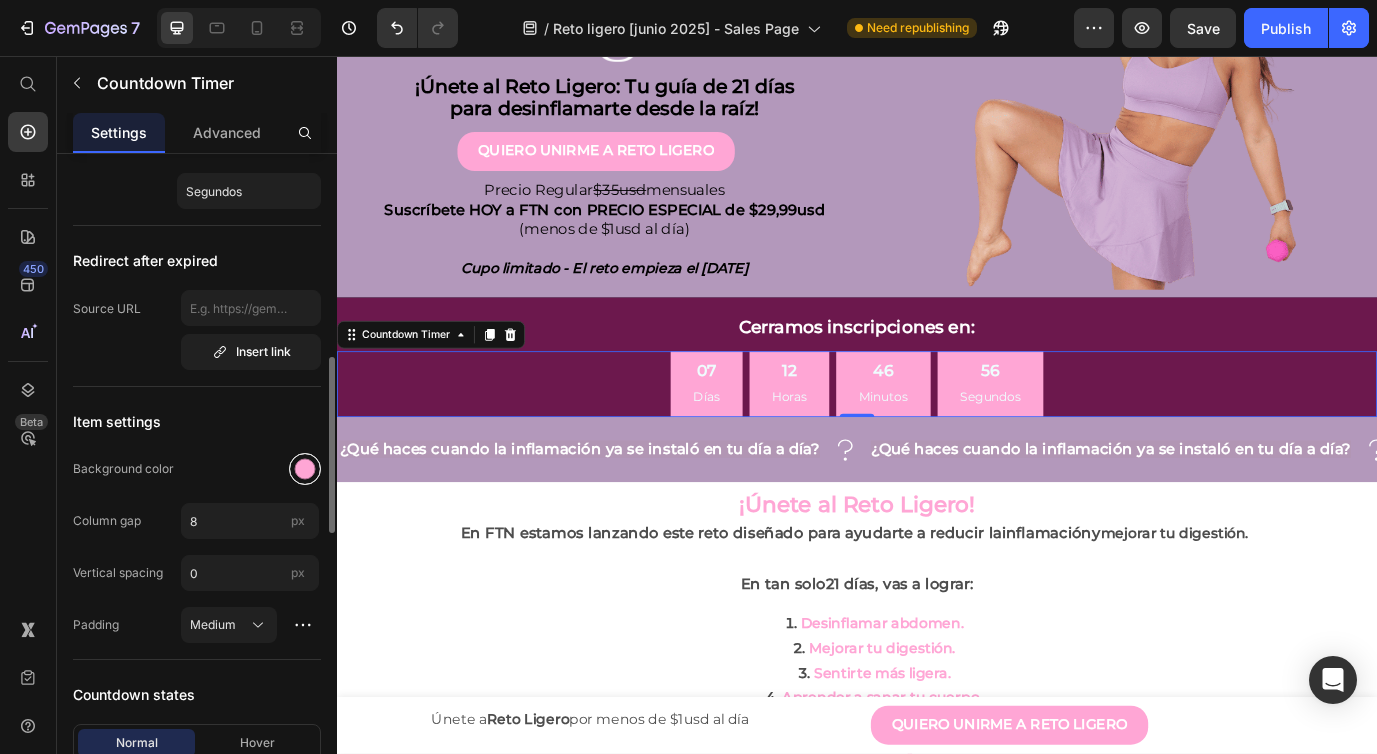 click at bounding box center [305, 469] 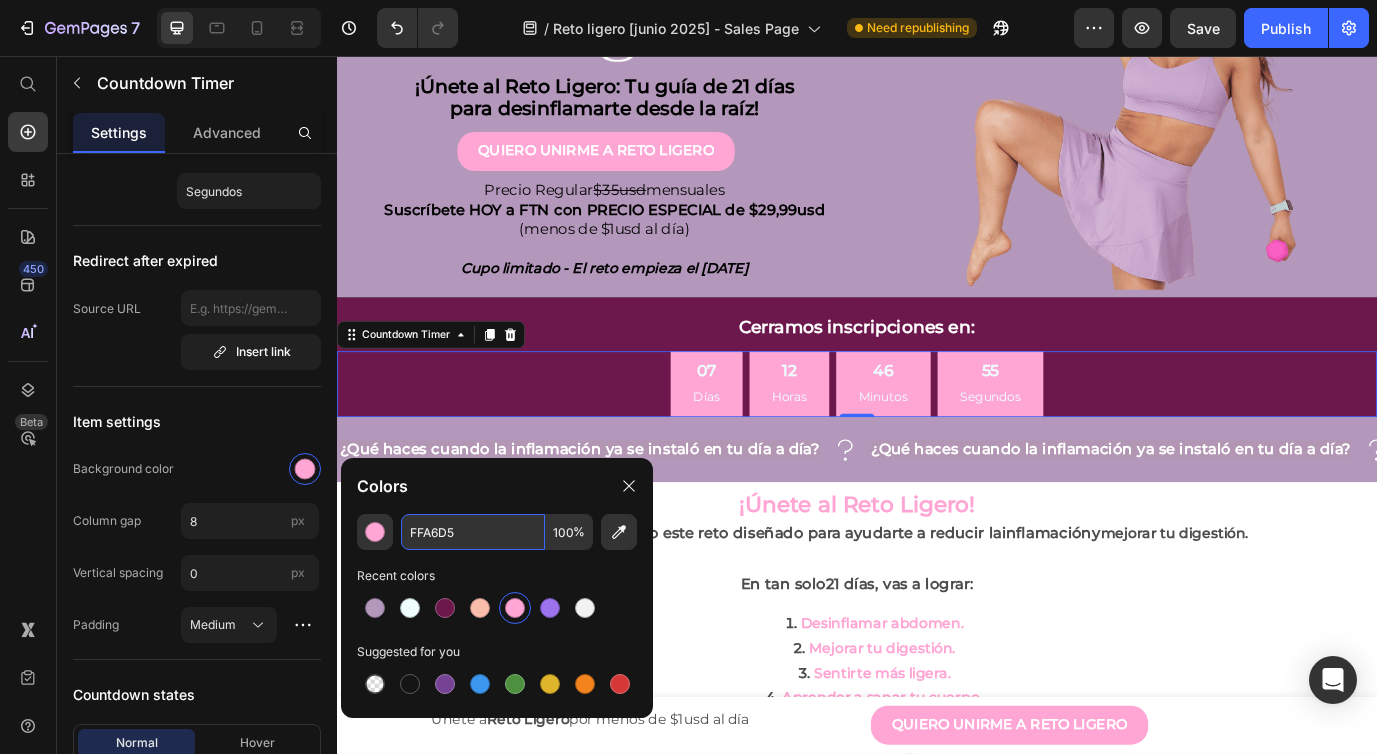 click on "FFA6D5" at bounding box center (473, 532) 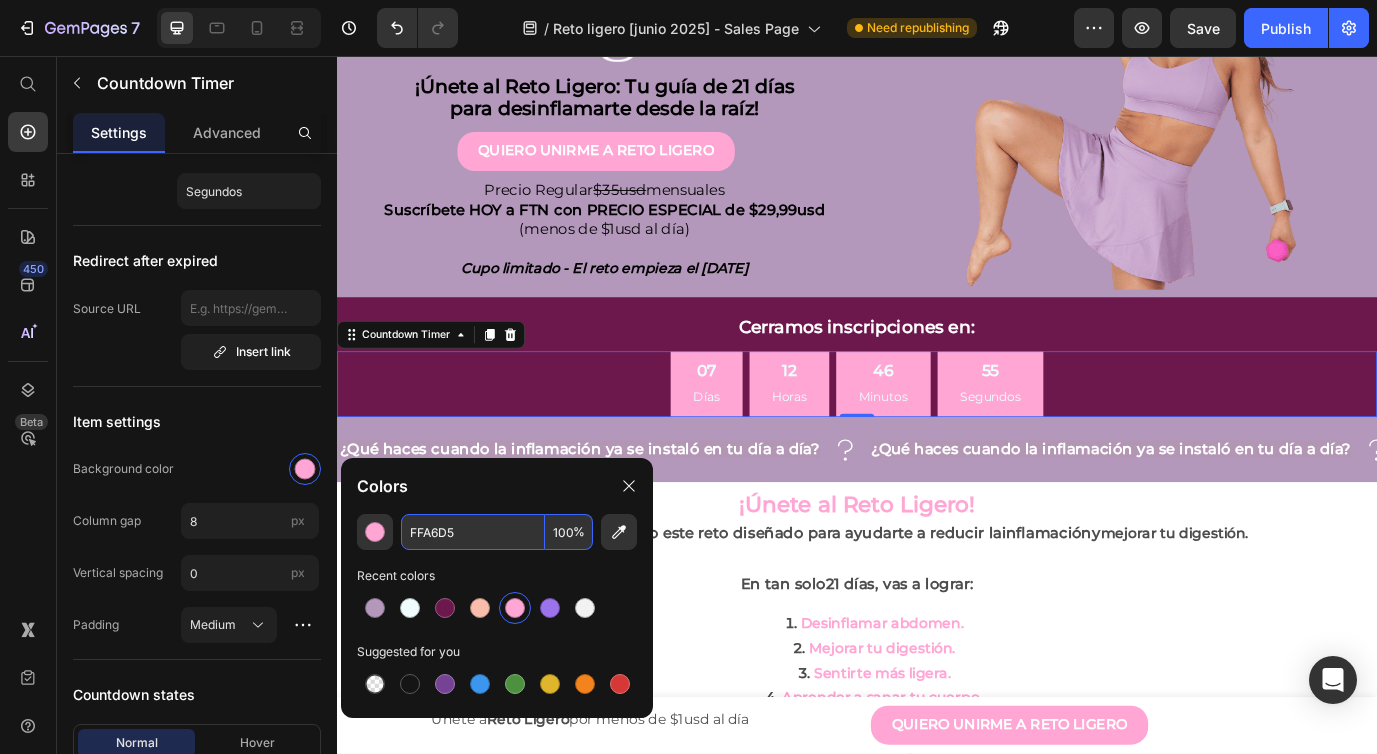 paste on "#6c184d" 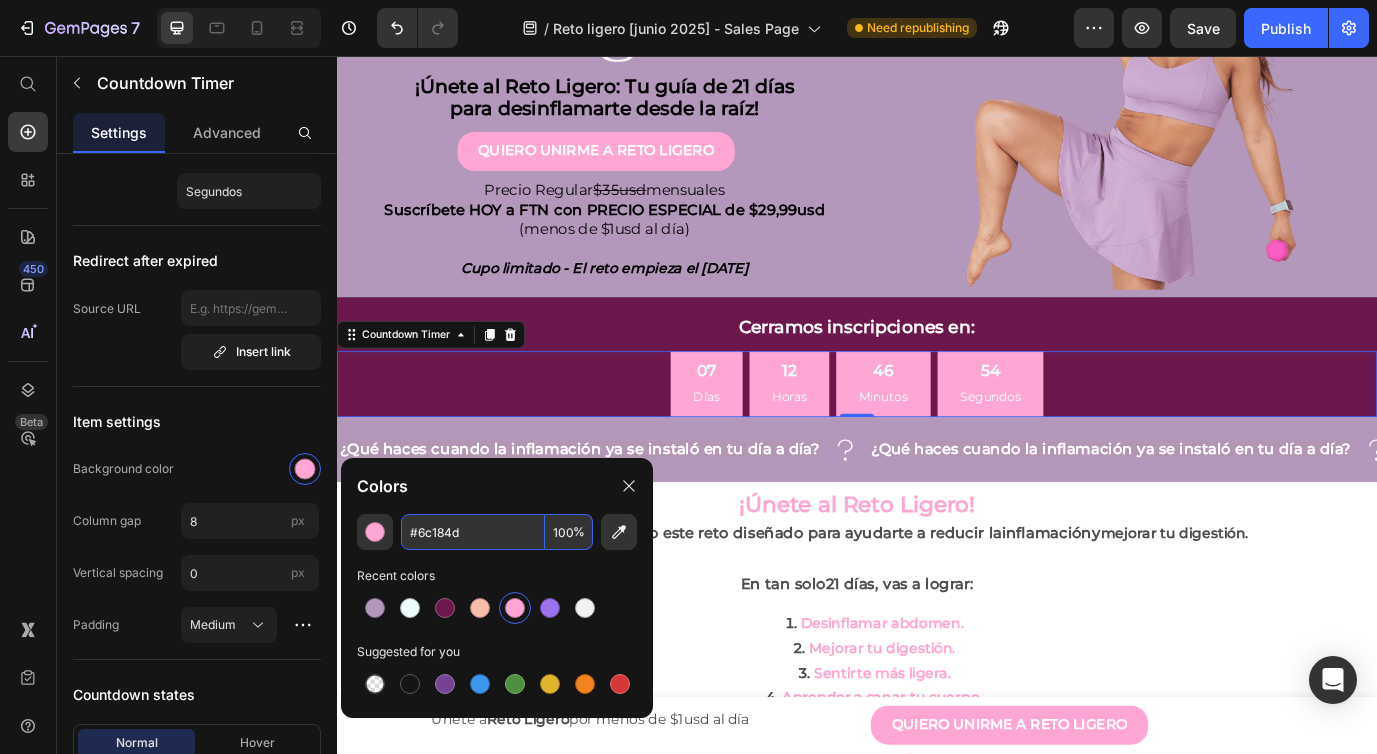 type on "6C184D" 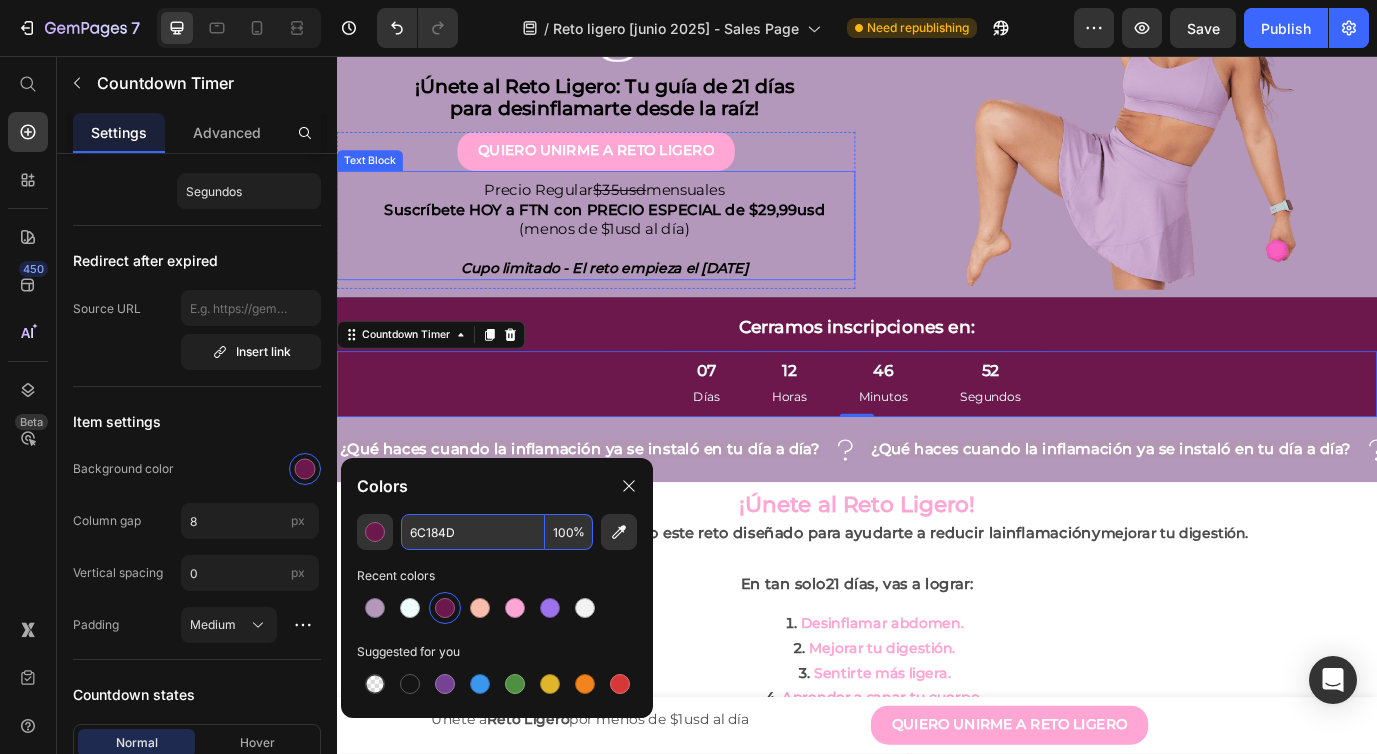click on "(menos de $1usd al día) Cupo limitado - El reto empieza el [DATE]" at bounding box center [646, 279] 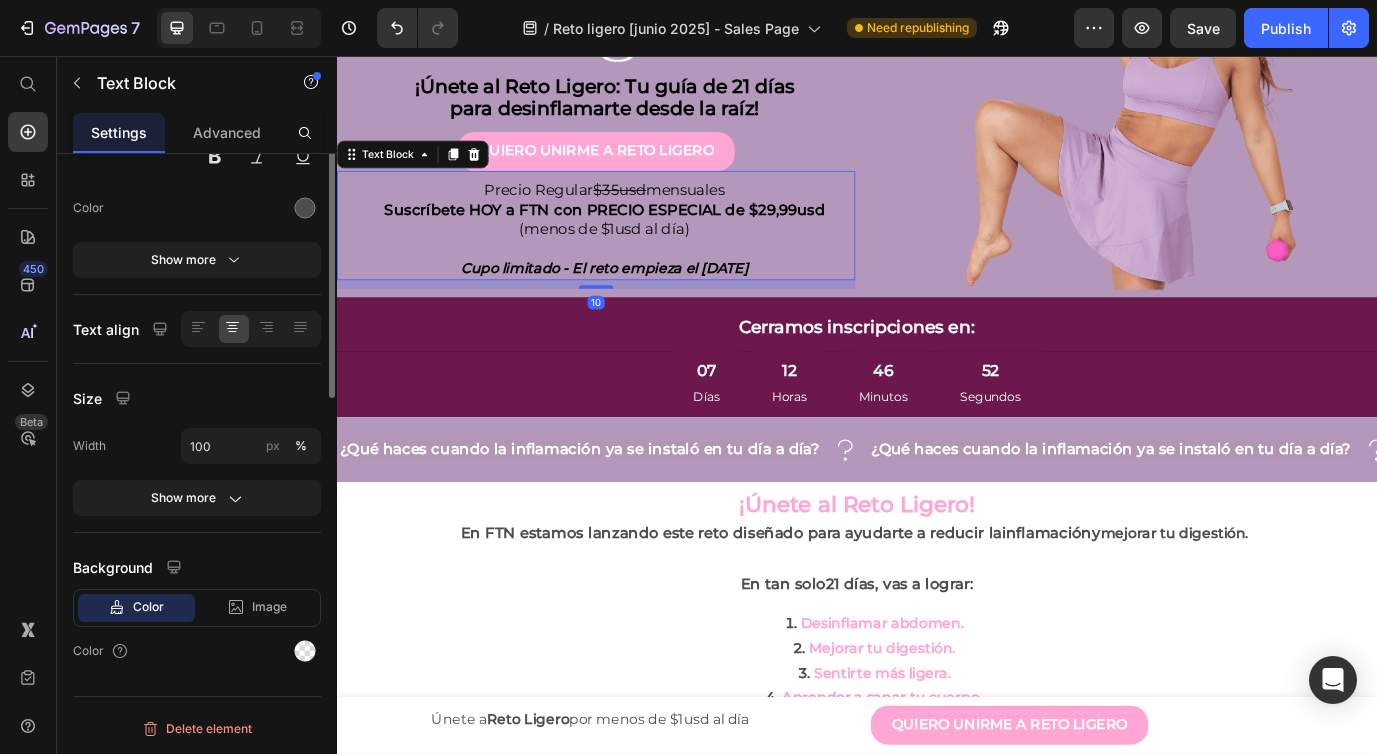 scroll, scrollTop: 0, scrollLeft: 0, axis: both 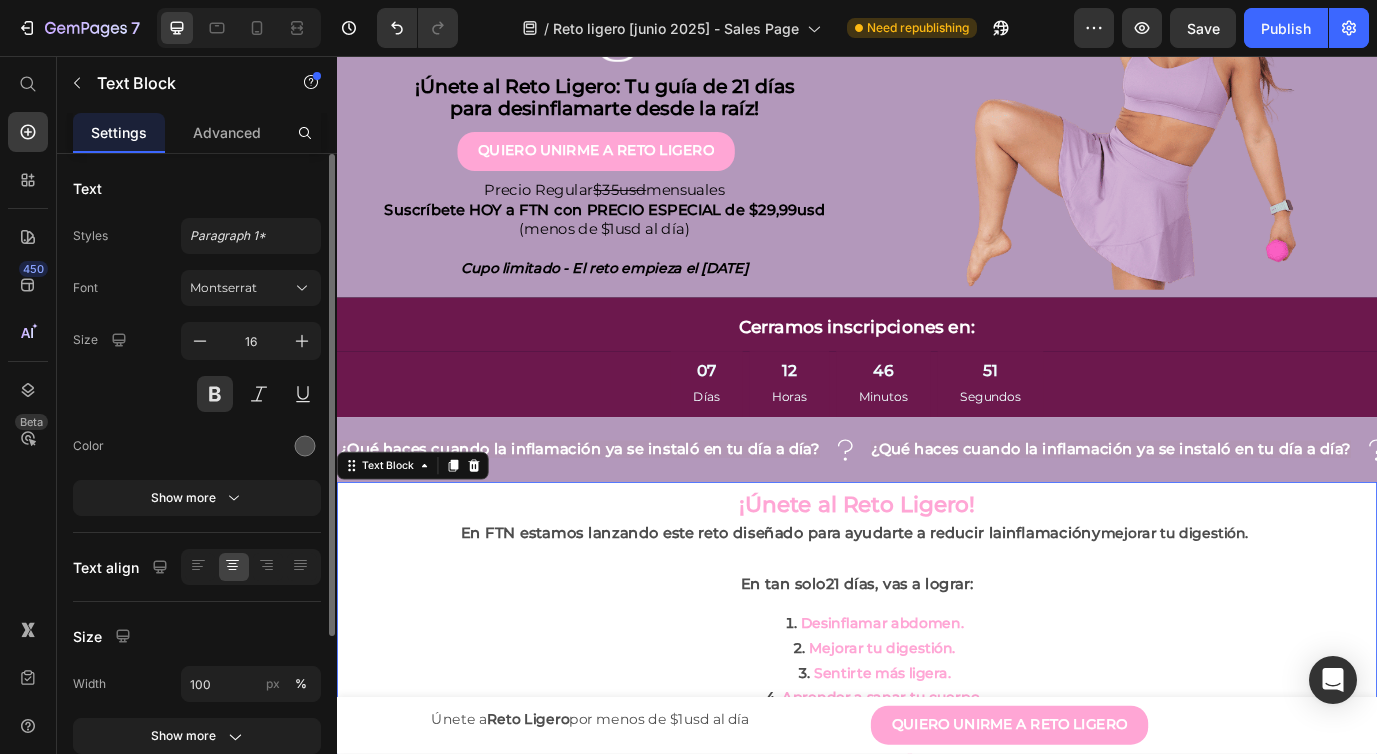 click on "En tan solo [DAYS] días, vas a lograr:" at bounding box center [937, 666] 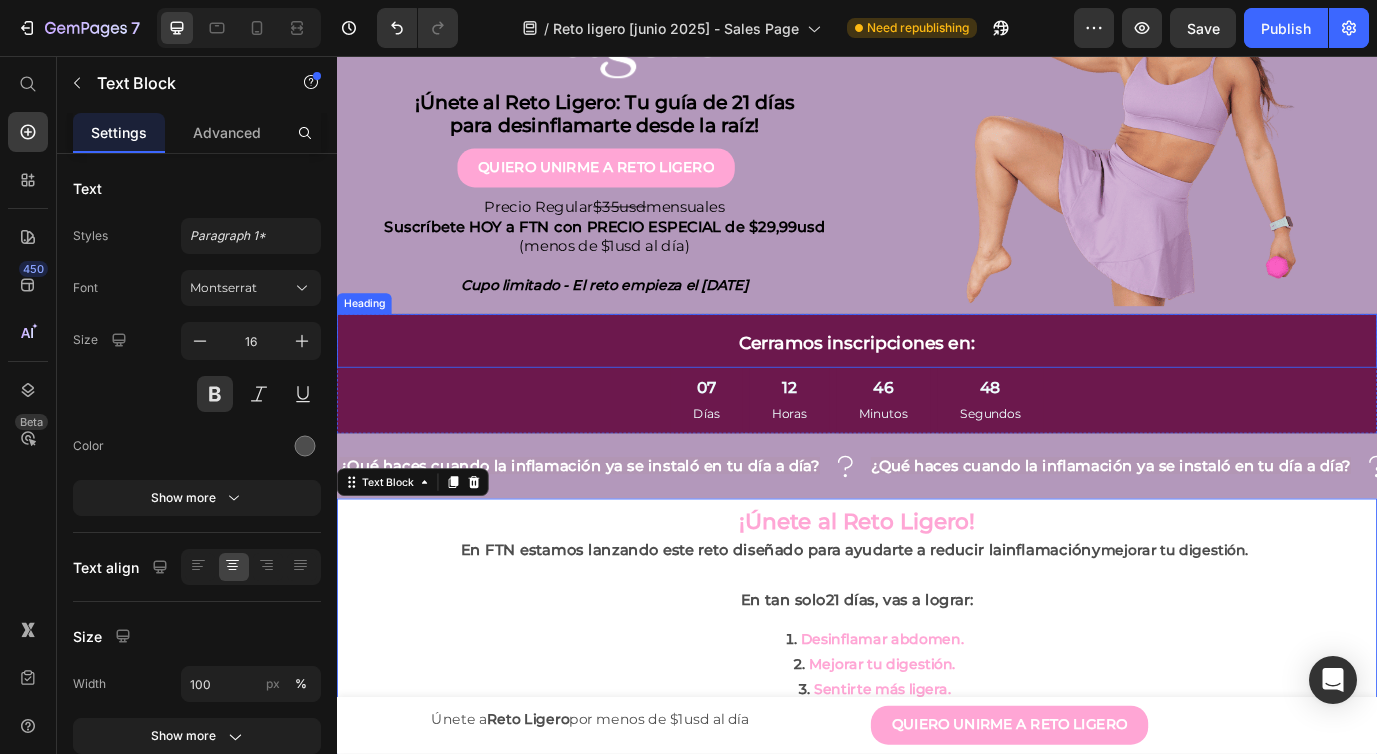 scroll, scrollTop: 305, scrollLeft: 0, axis: vertical 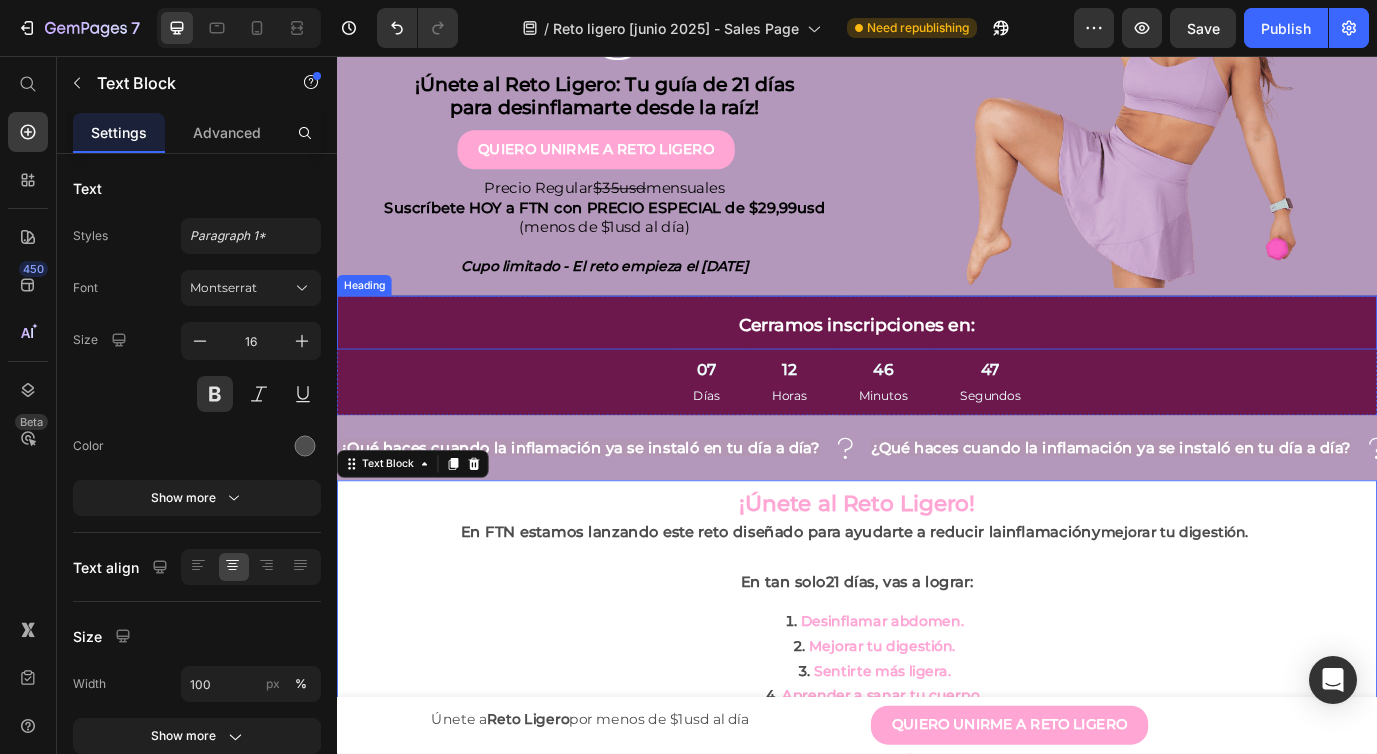 click on "En tan solo [DAYS] días, vas a lograr:" at bounding box center (937, 664) 